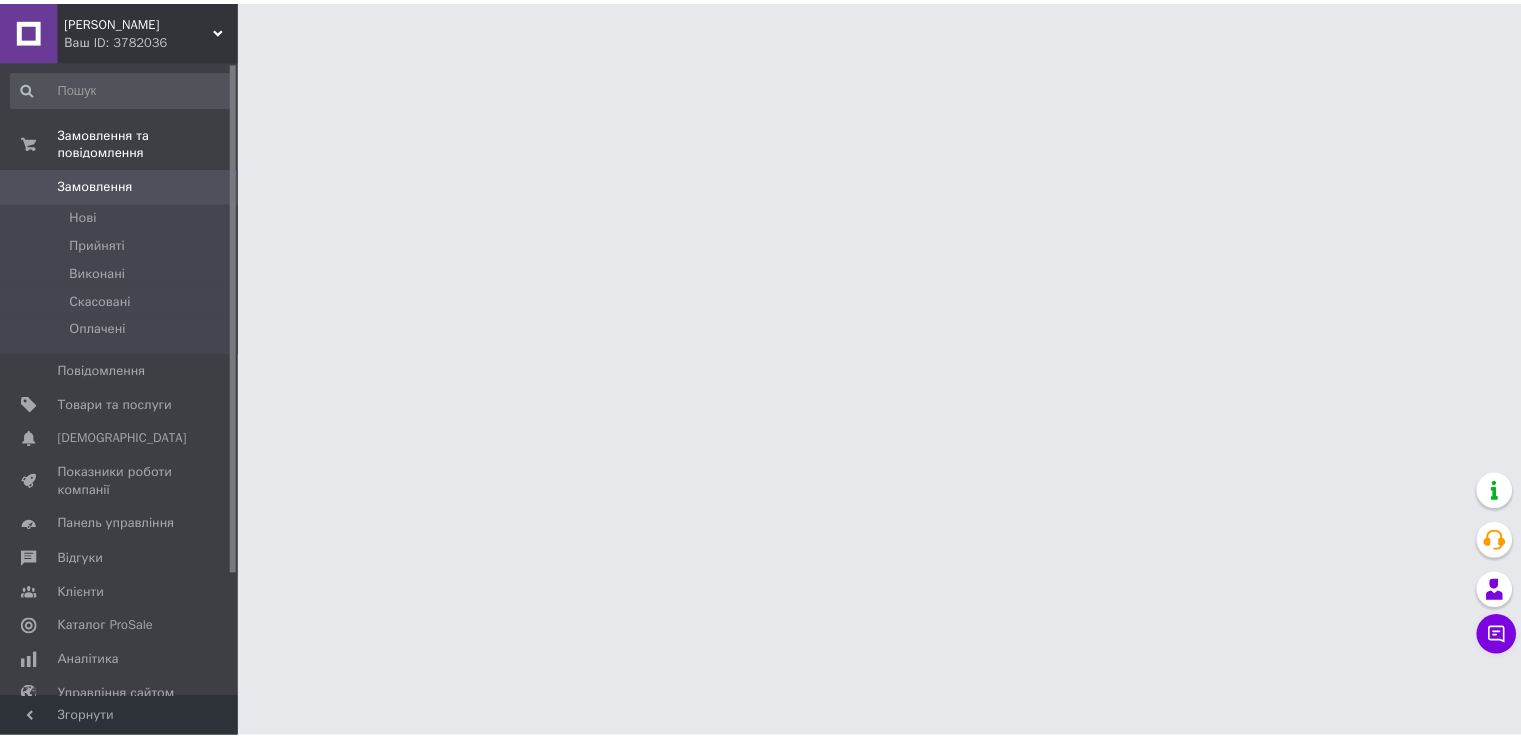 scroll, scrollTop: 0, scrollLeft: 0, axis: both 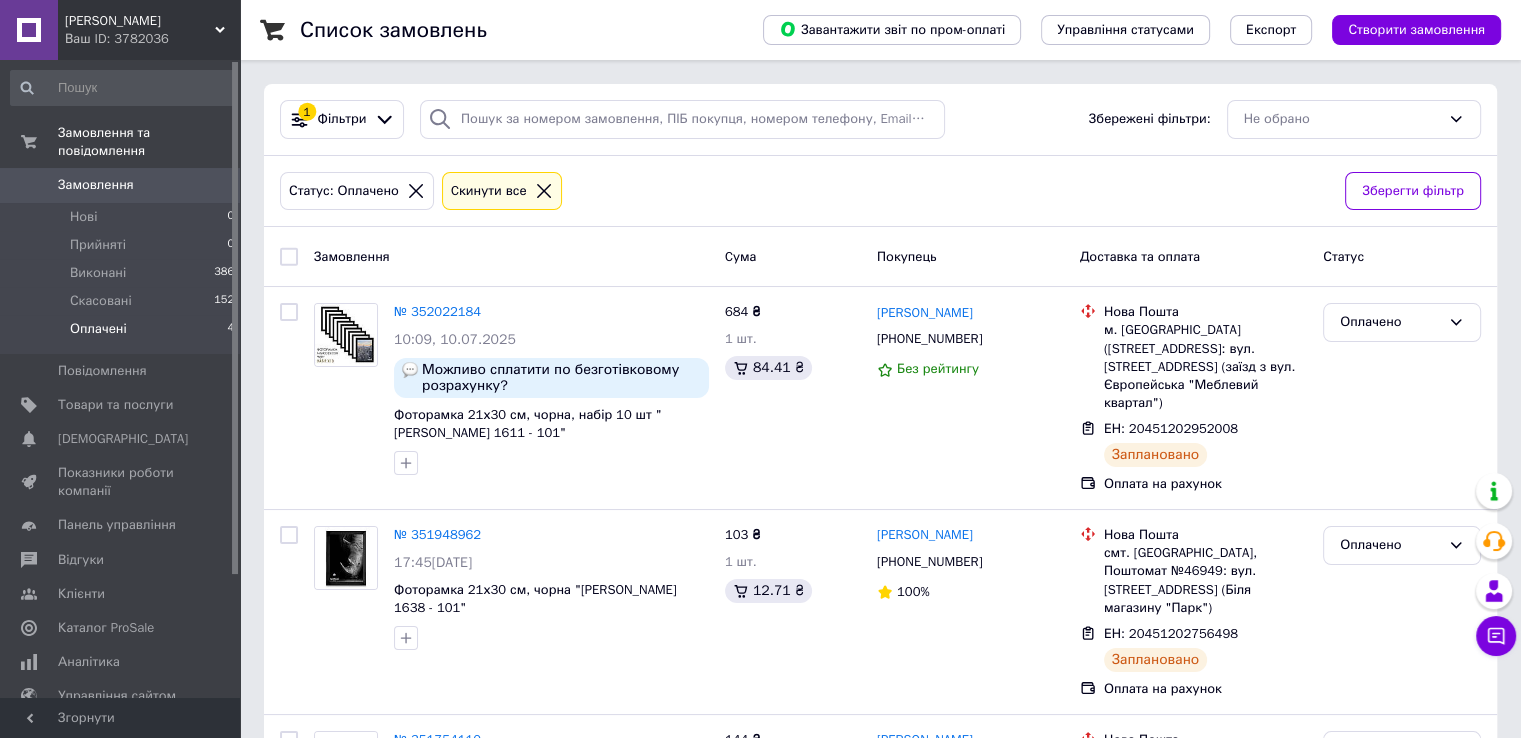 click on "Оплачені" at bounding box center (98, 329) 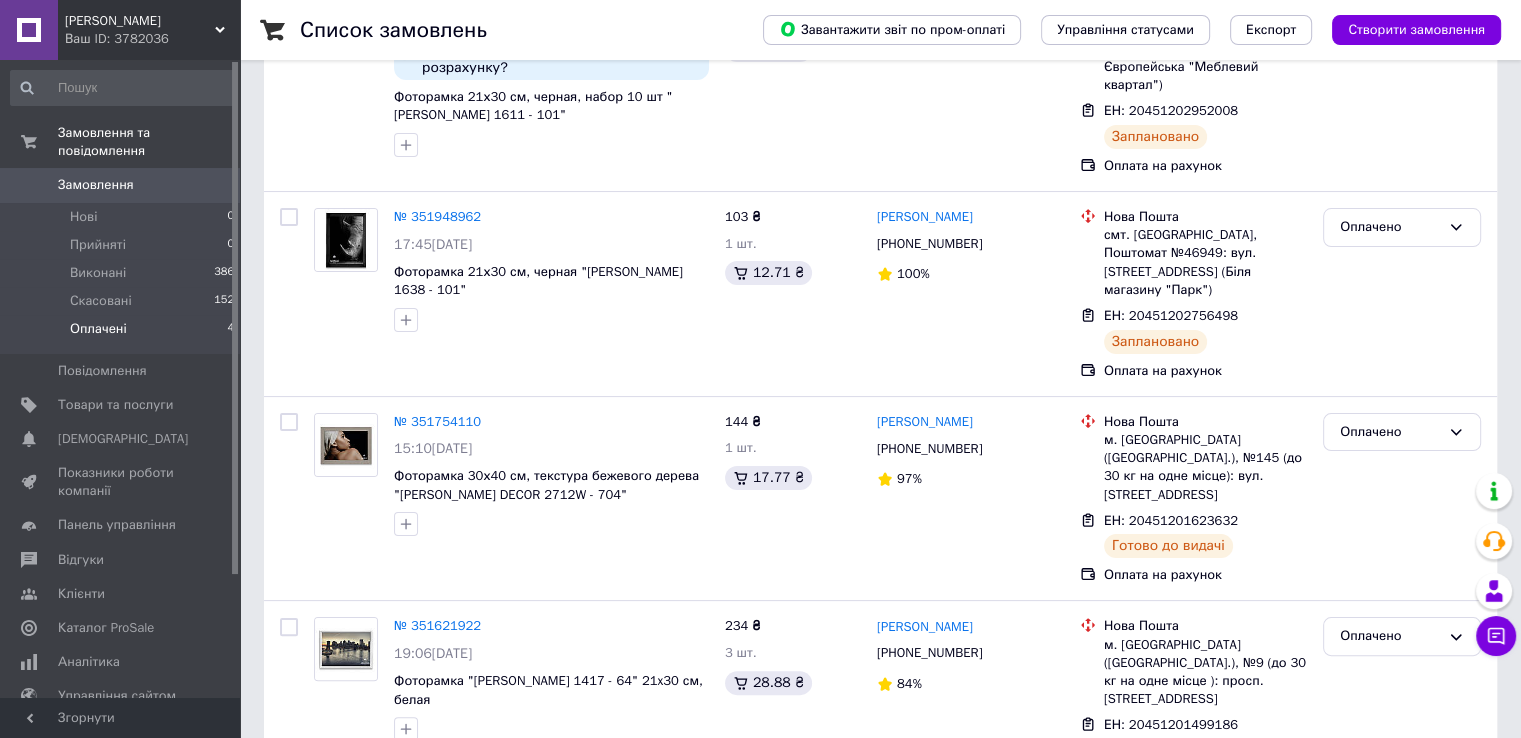 scroll, scrollTop: 335, scrollLeft: 0, axis: vertical 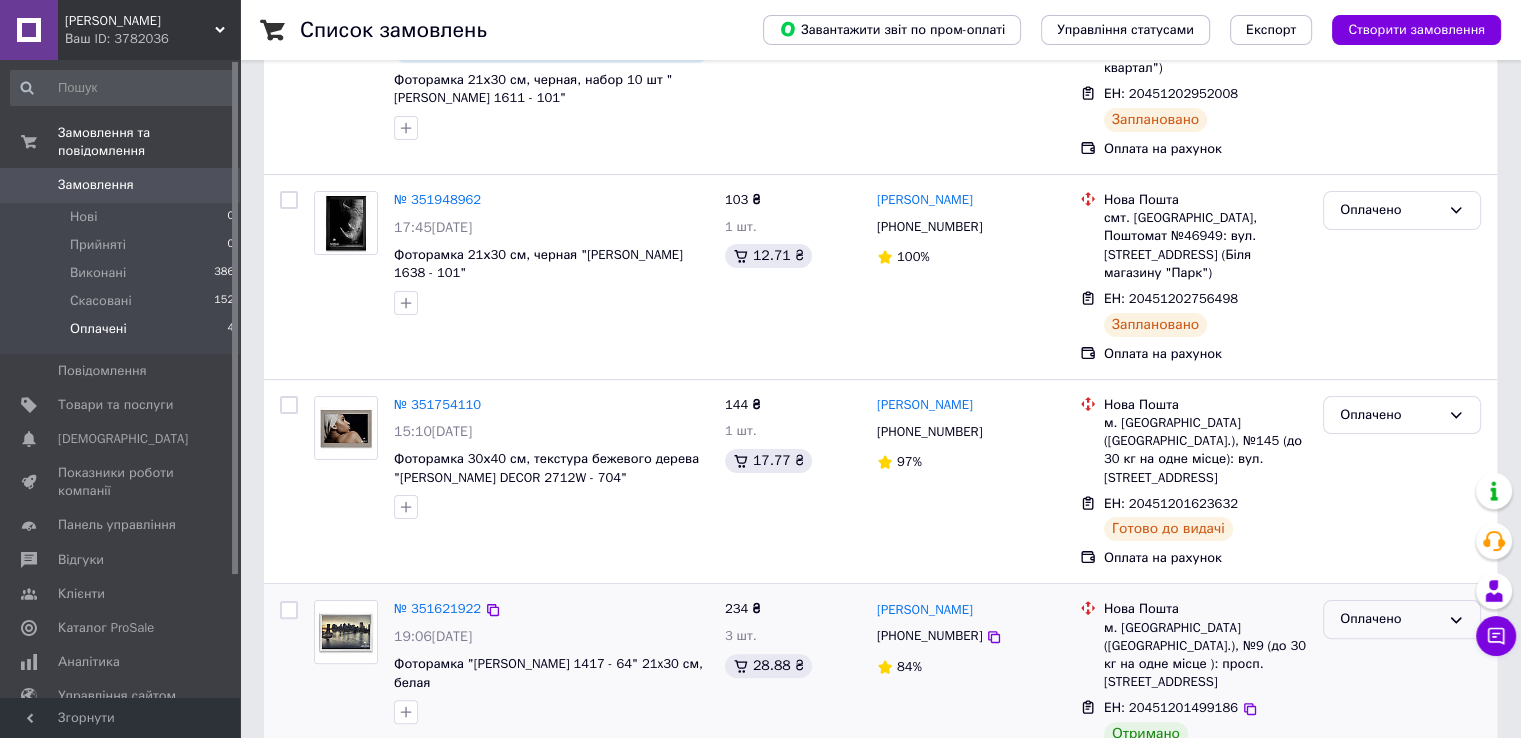 click 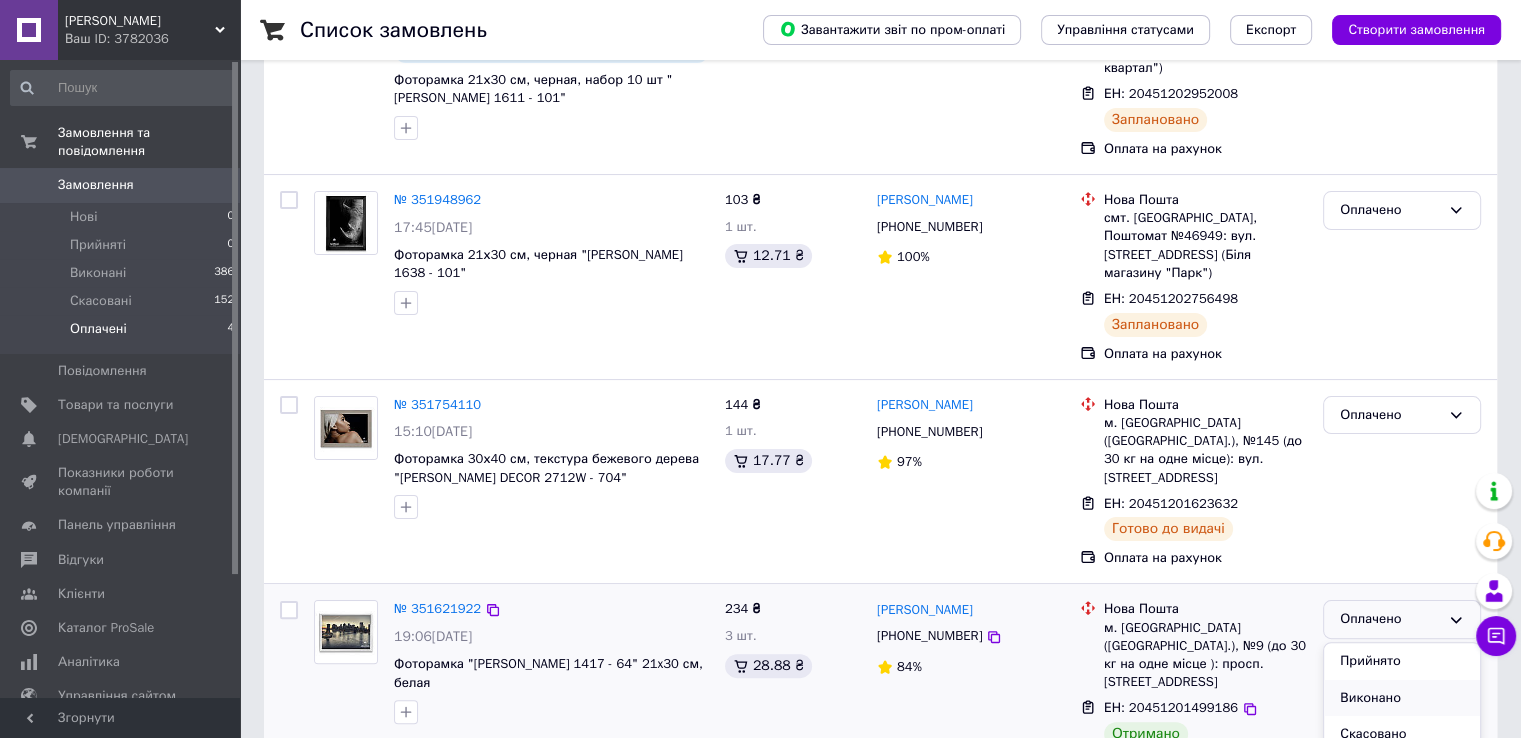 click on "Виконано" at bounding box center (1402, 698) 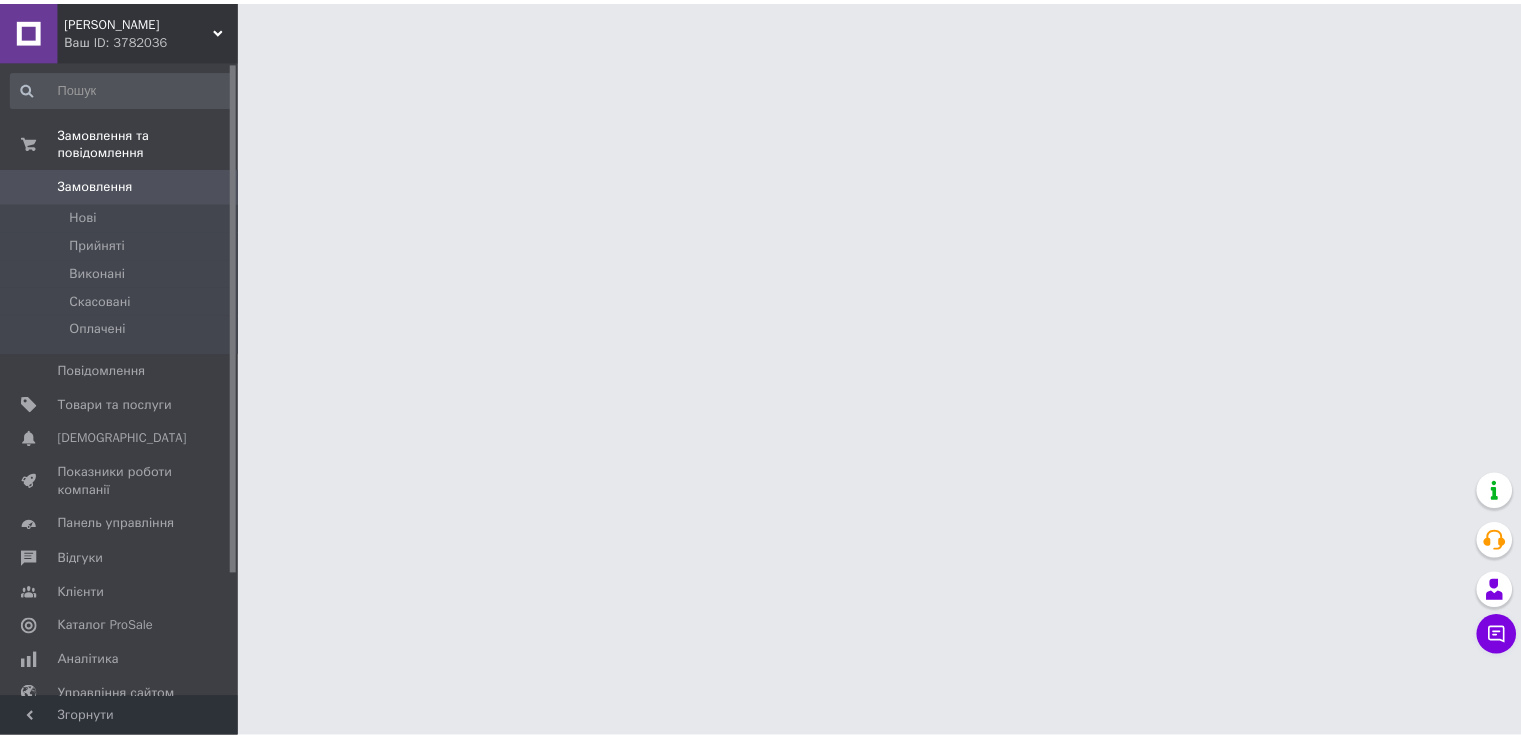 scroll, scrollTop: 0, scrollLeft: 0, axis: both 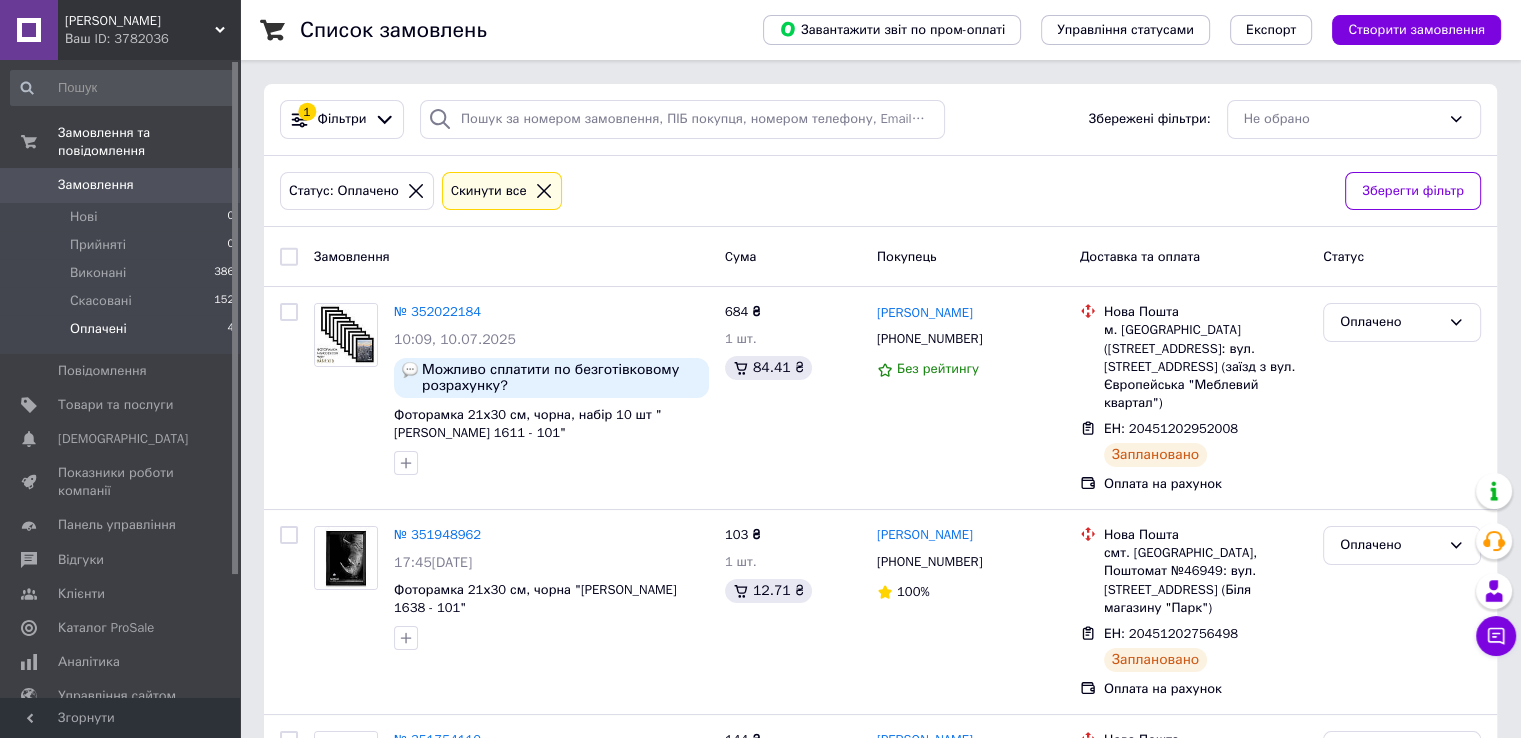 click on "Оплачені" at bounding box center [98, 329] 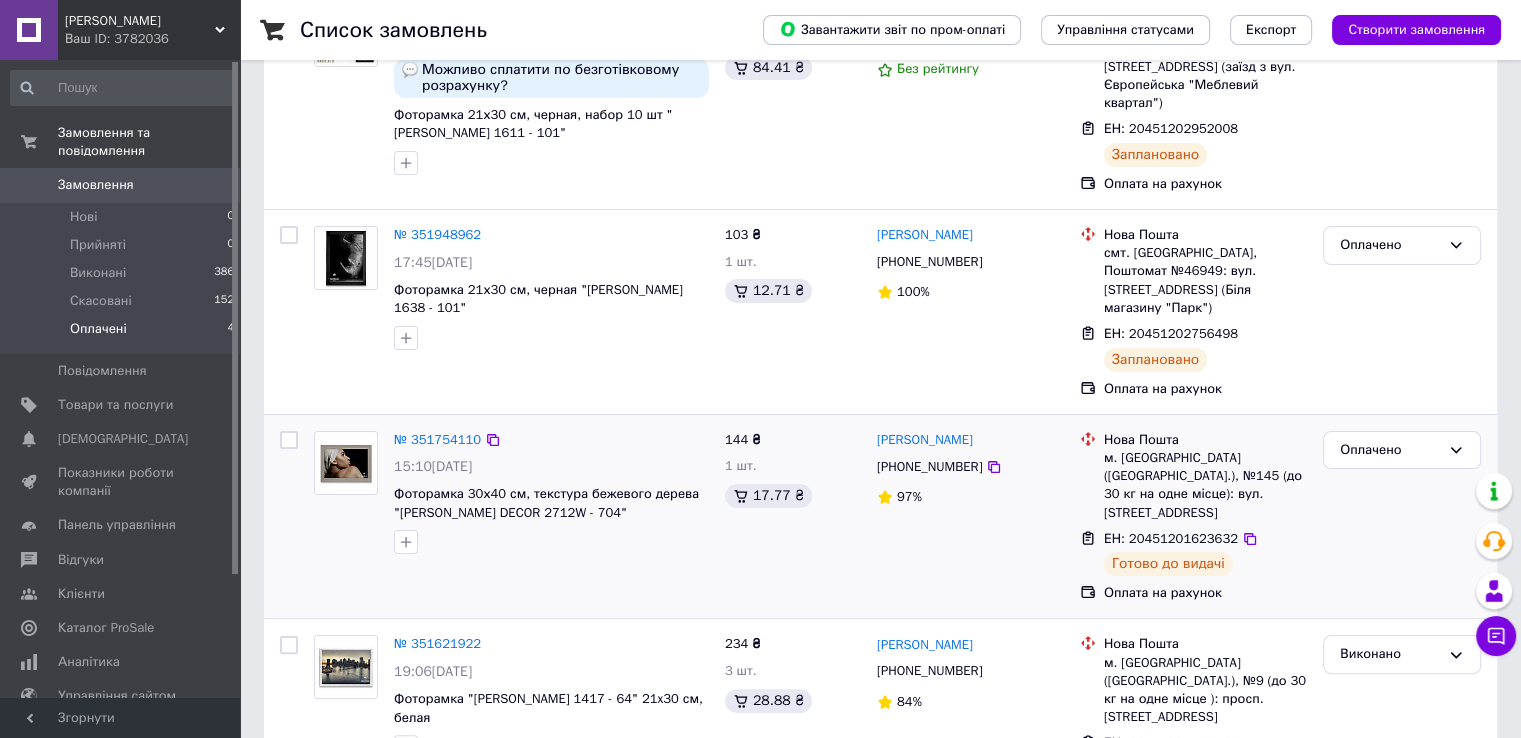 scroll, scrollTop: 335, scrollLeft: 0, axis: vertical 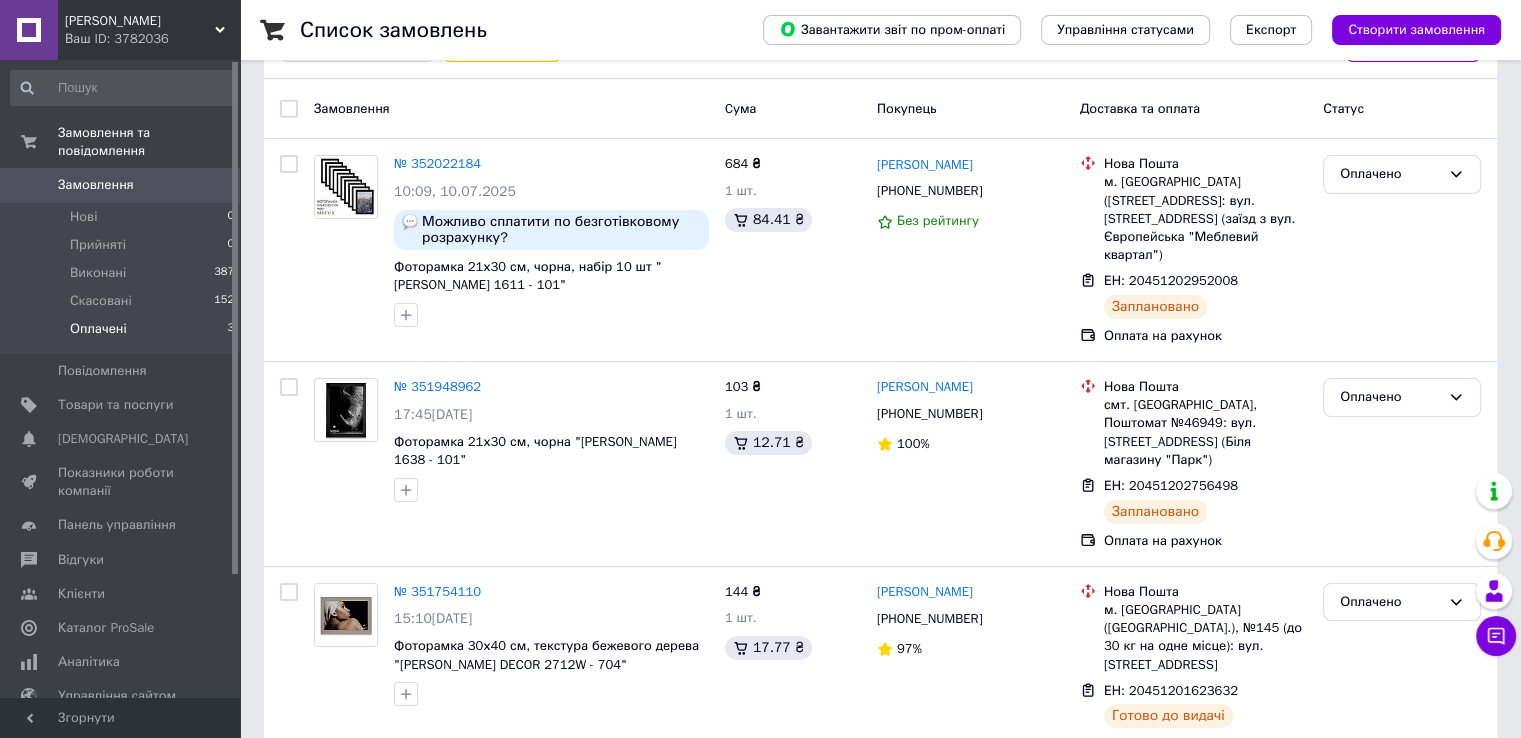 click on "Оплачені" at bounding box center [98, 329] 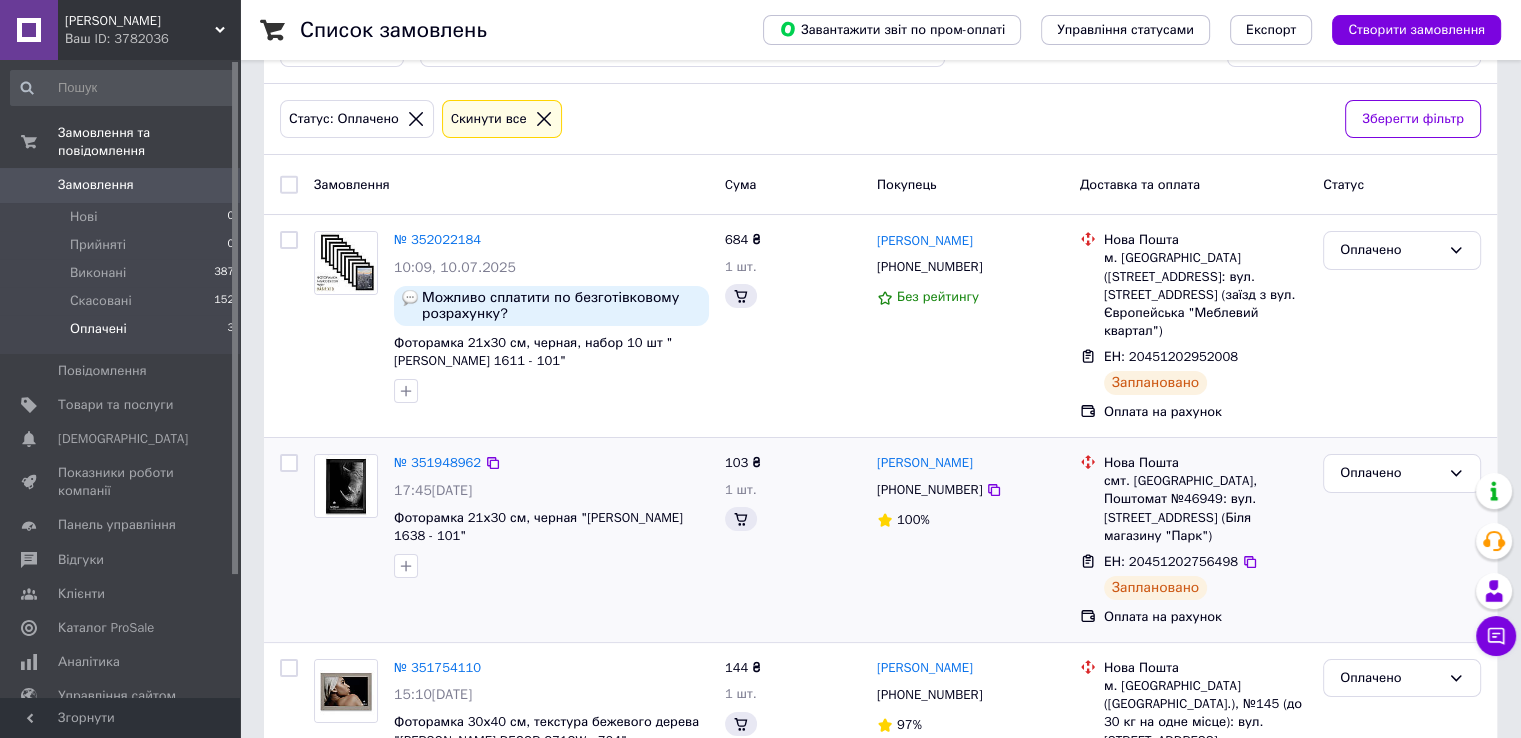 scroll, scrollTop: 148, scrollLeft: 0, axis: vertical 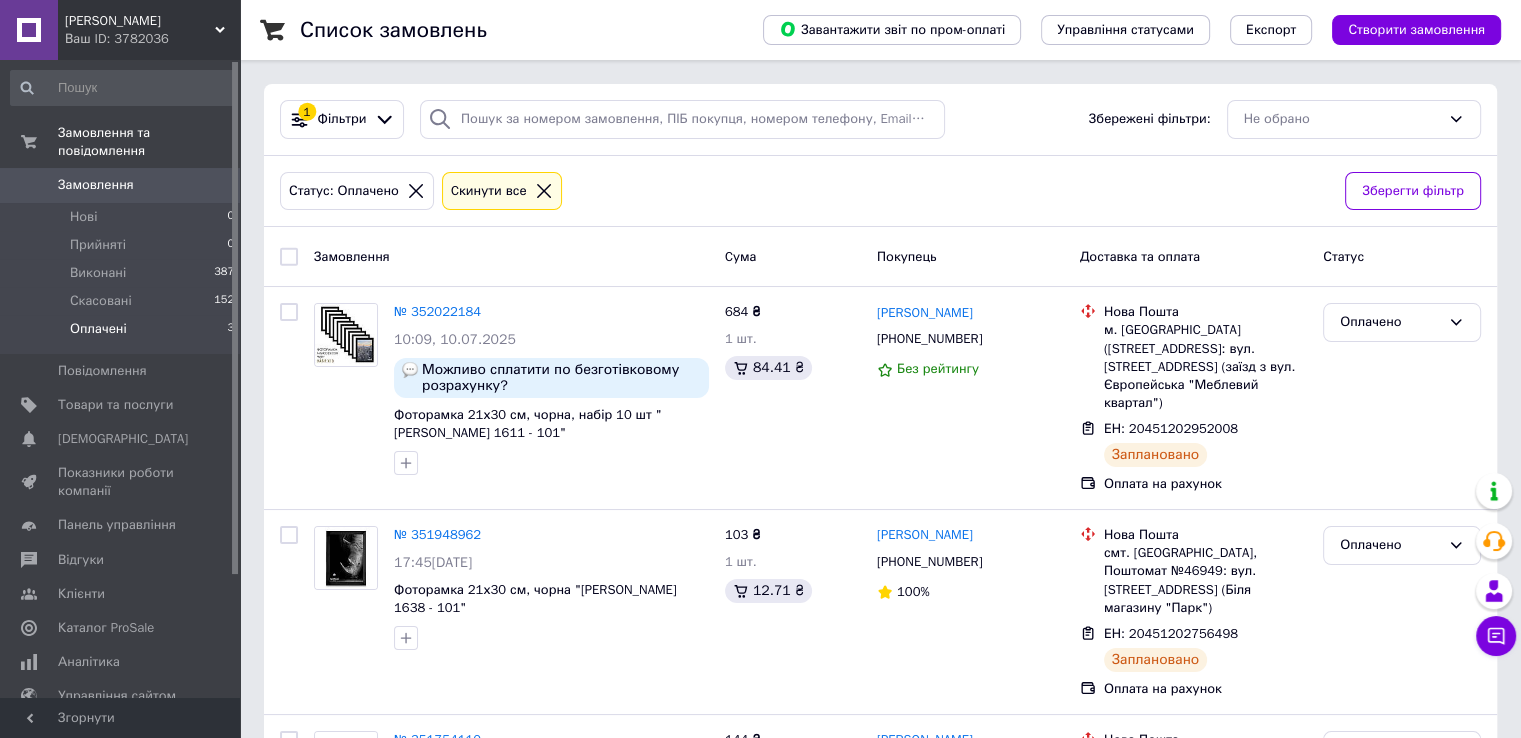 click on "Оплачені" at bounding box center [98, 329] 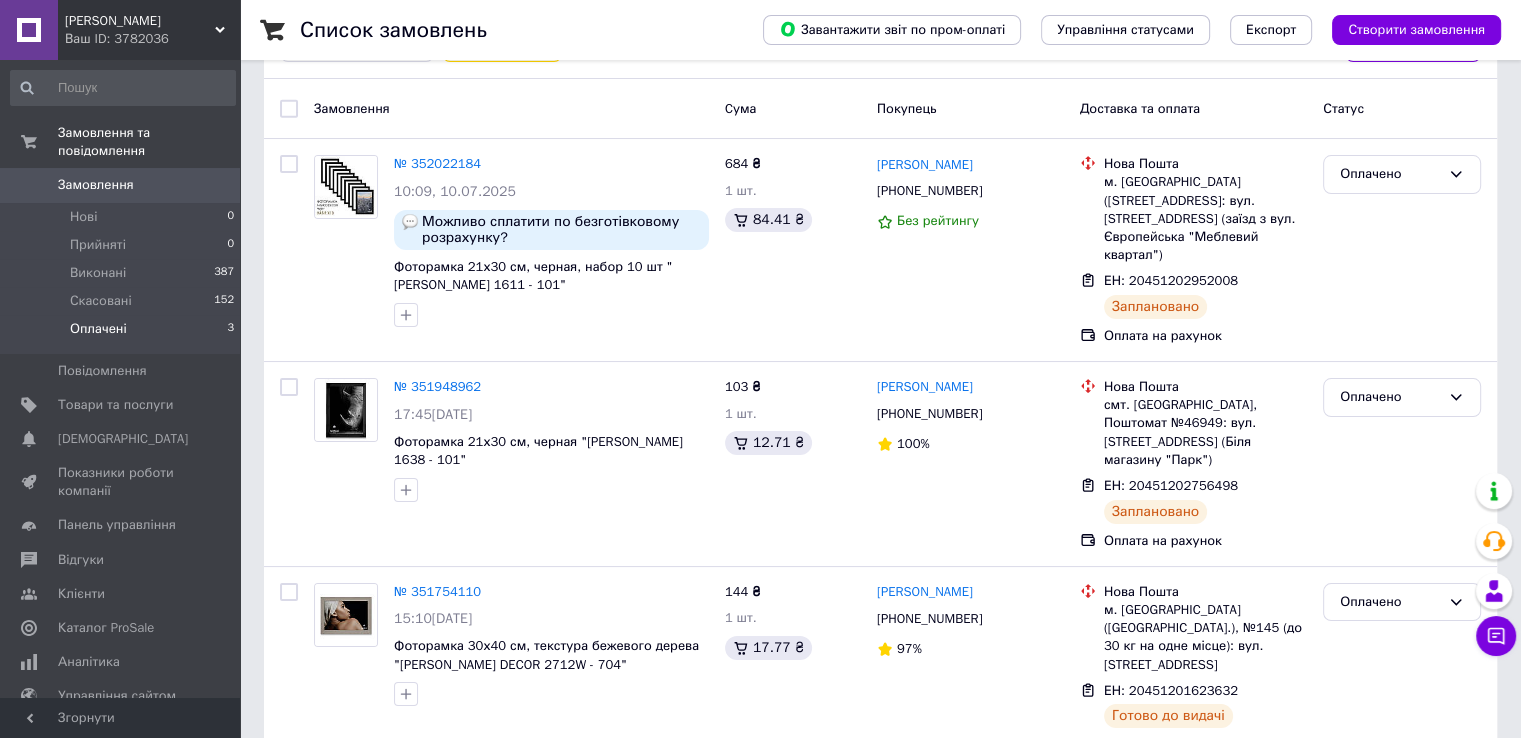 scroll, scrollTop: 0, scrollLeft: 0, axis: both 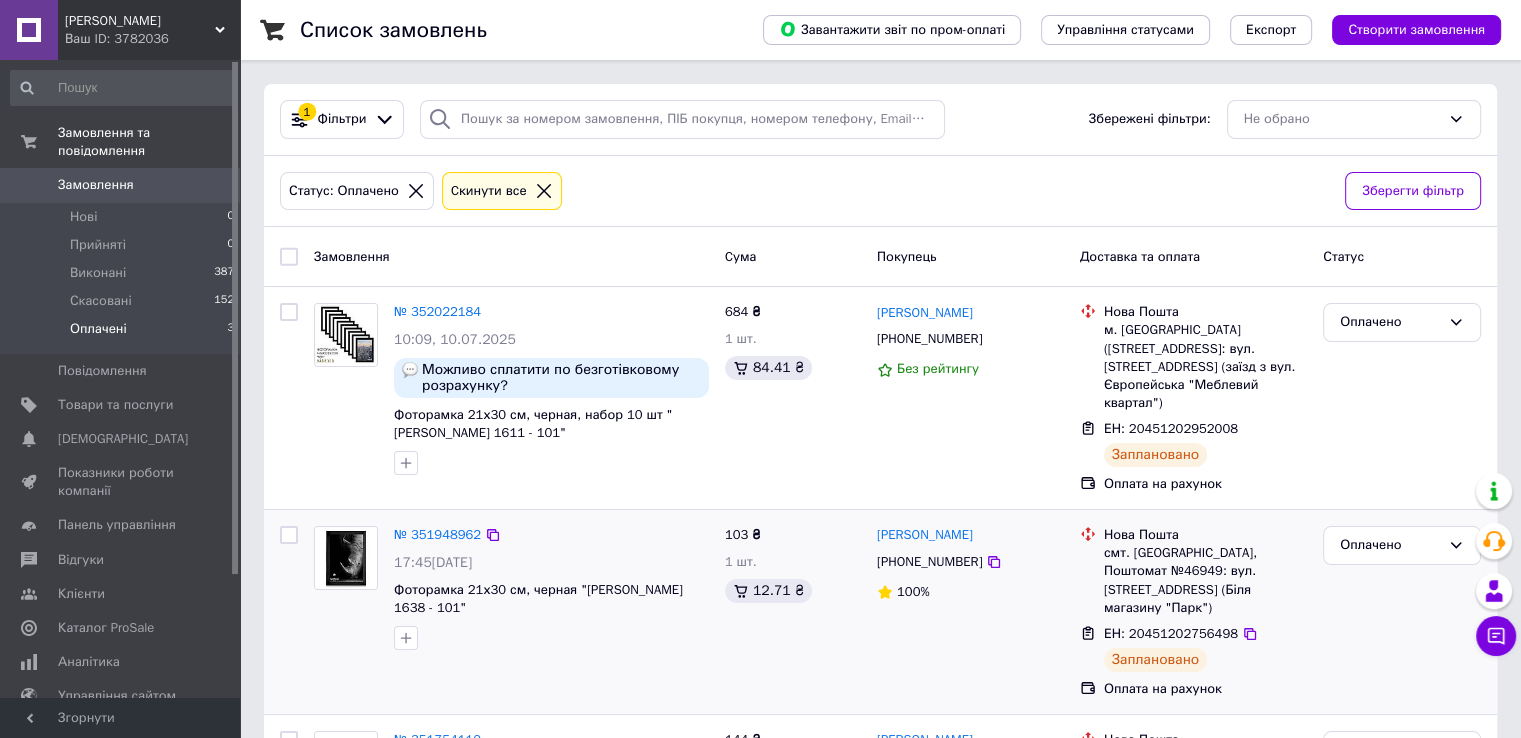 drag, startPoint x: 808, startPoint y: 602, endPoint x: 784, endPoint y: 591, distance: 26.400757 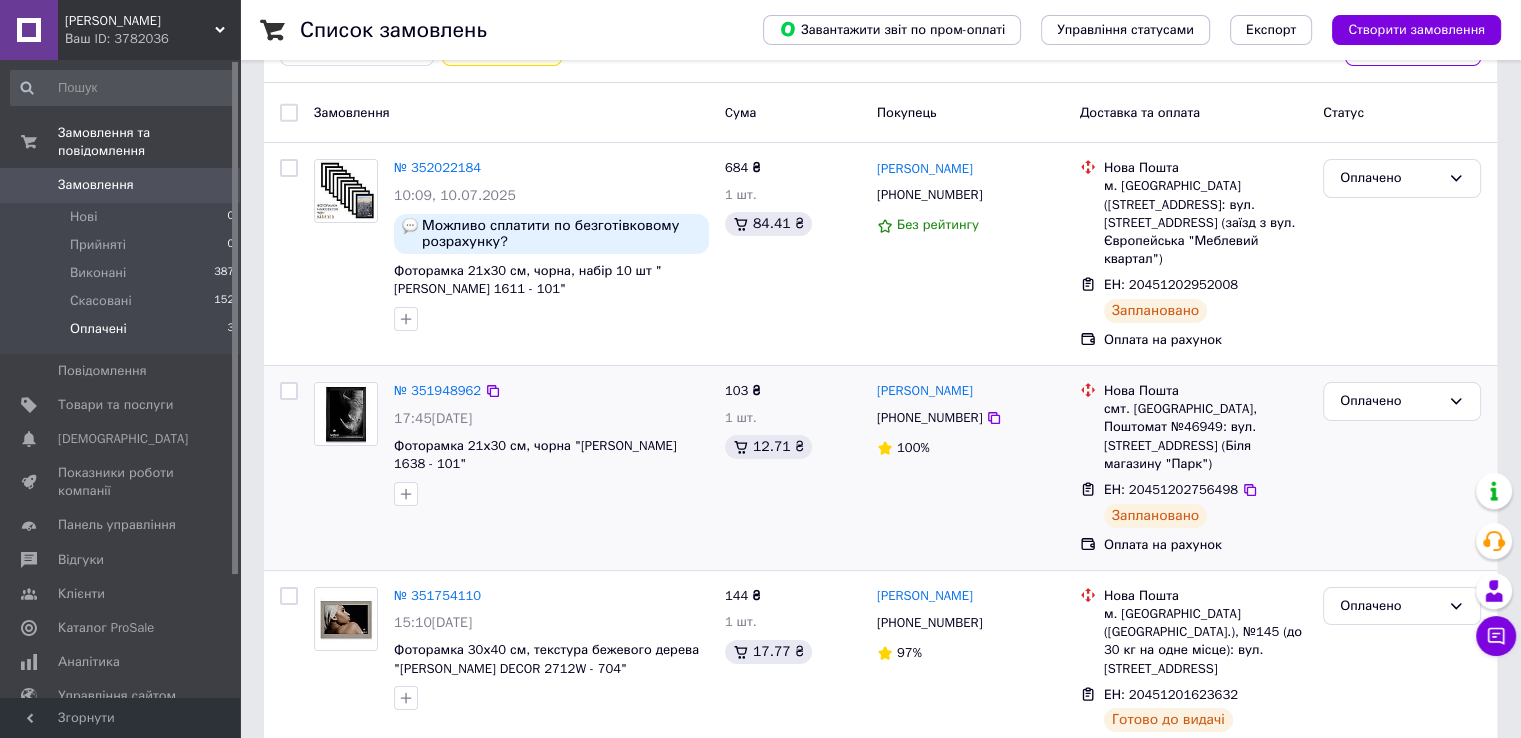 scroll, scrollTop: 148, scrollLeft: 0, axis: vertical 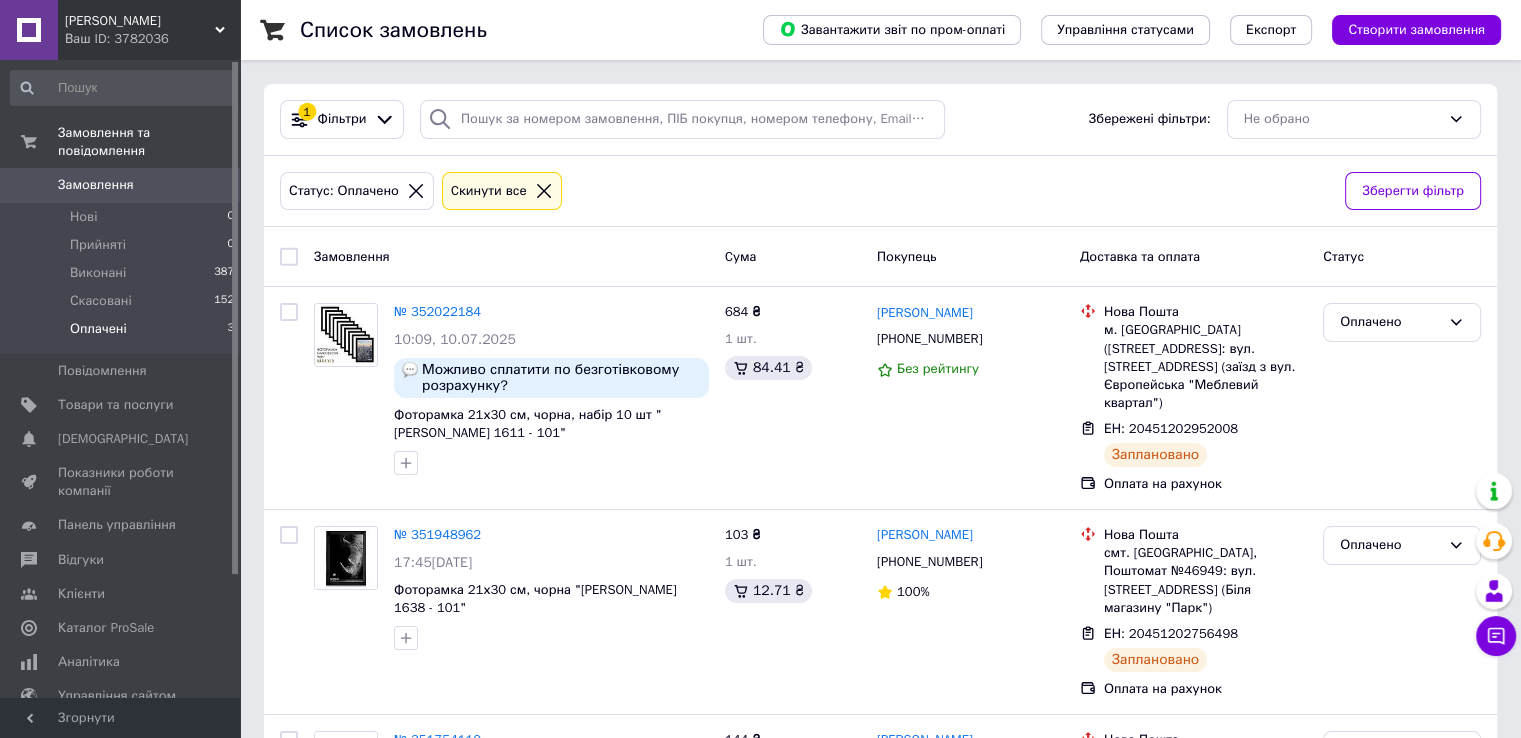 click on "Оплачені" at bounding box center [98, 329] 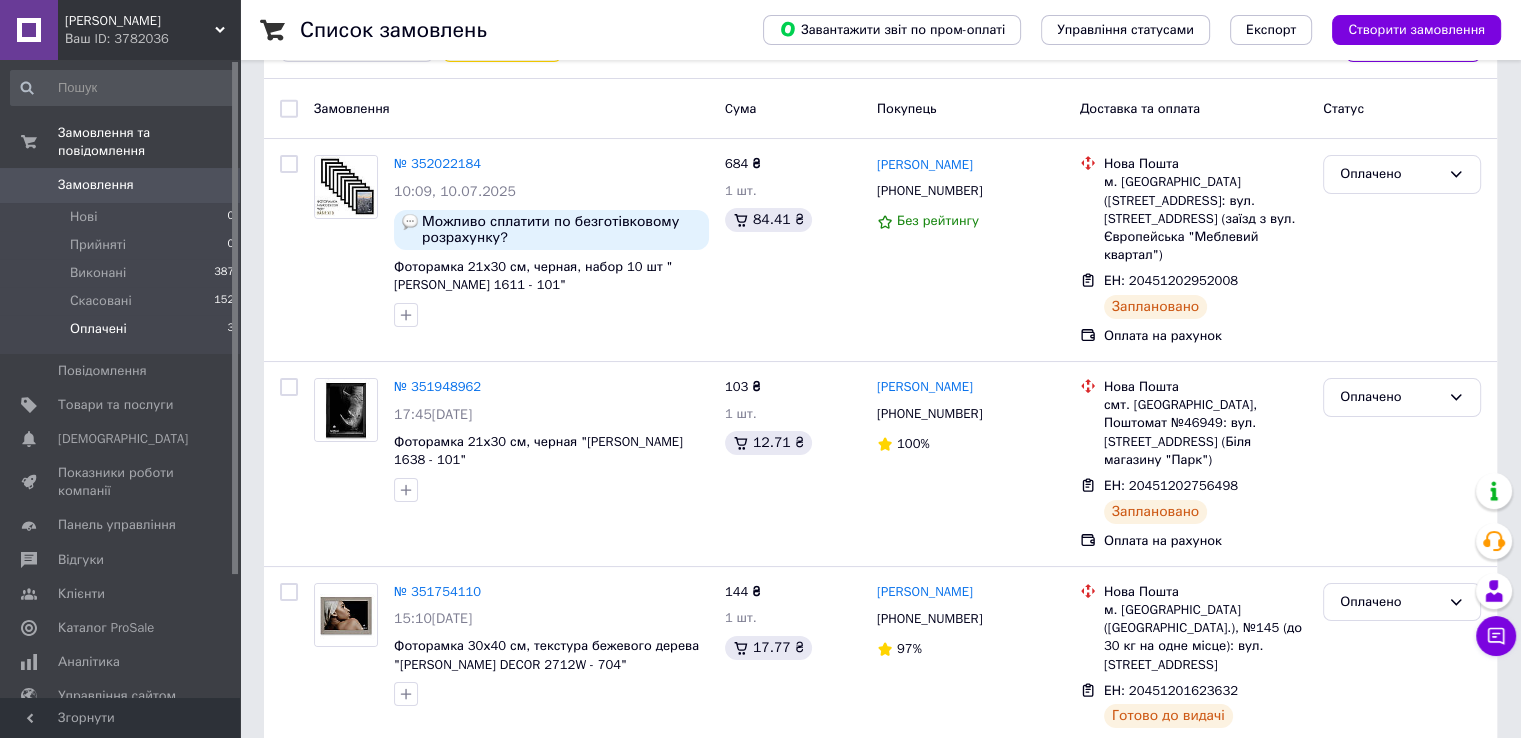 scroll, scrollTop: 0, scrollLeft: 0, axis: both 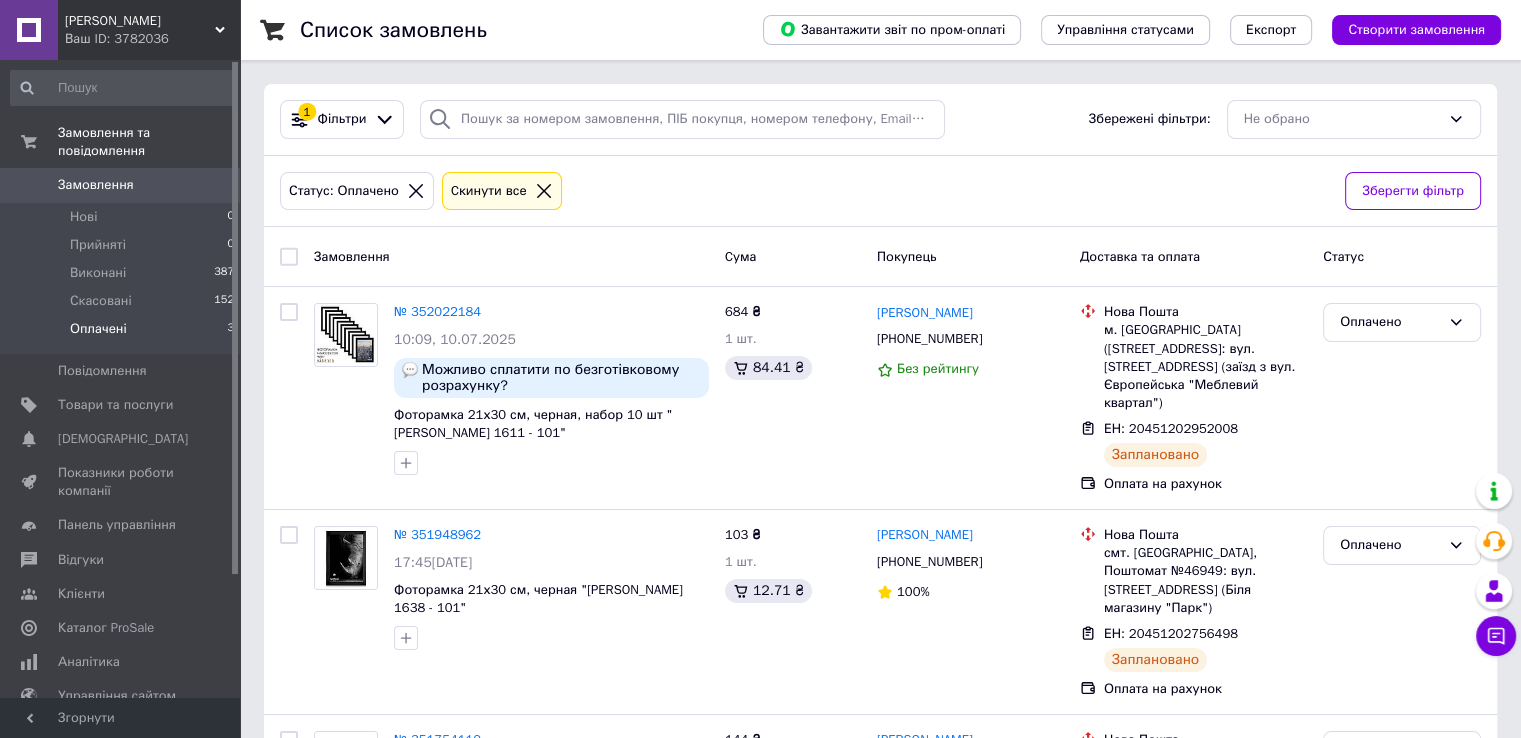click on "Статус: Оплачено Cкинути все" at bounding box center [804, 191] 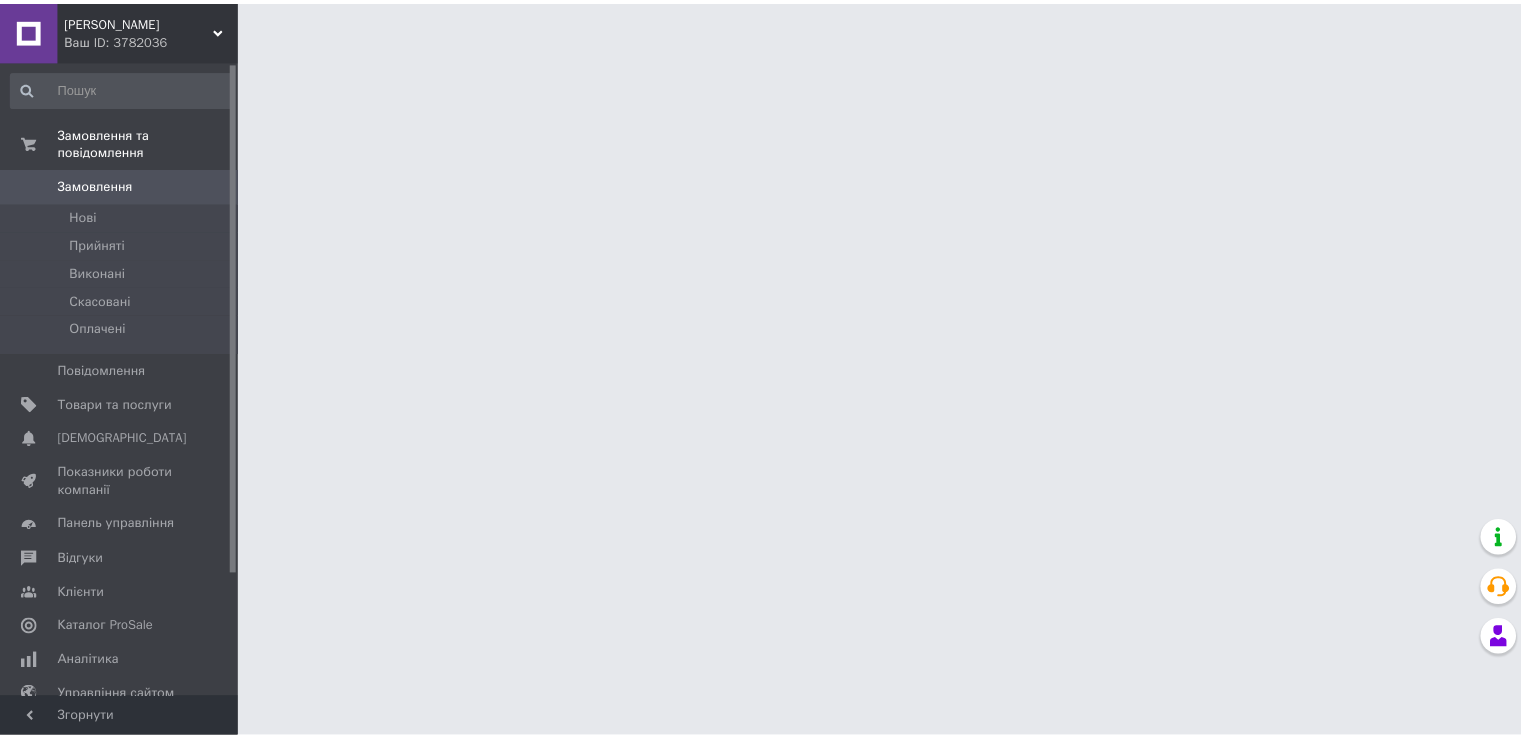 scroll, scrollTop: 0, scrollLeft: 0, axis: both 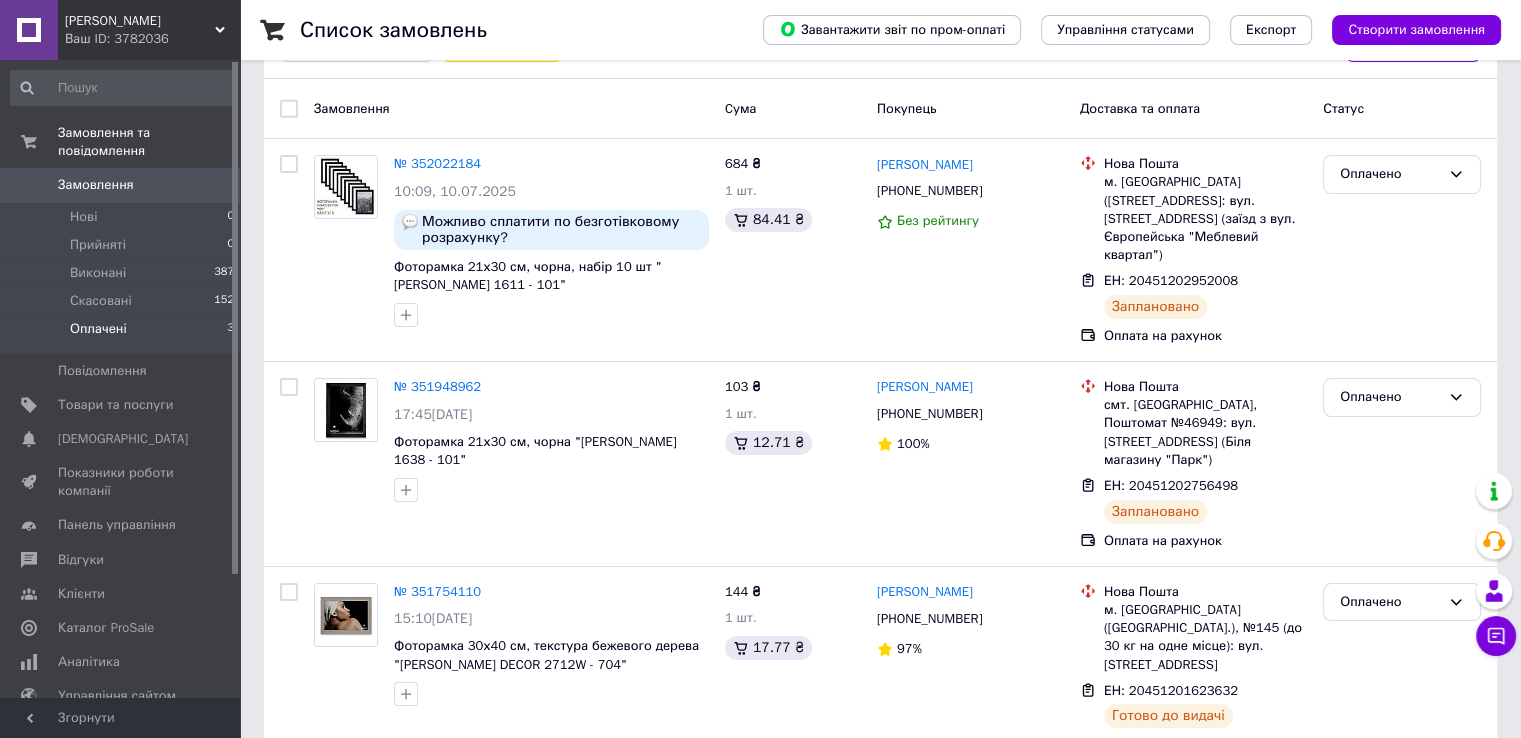 click on "Оплачені" at bounding box center (98, 329) 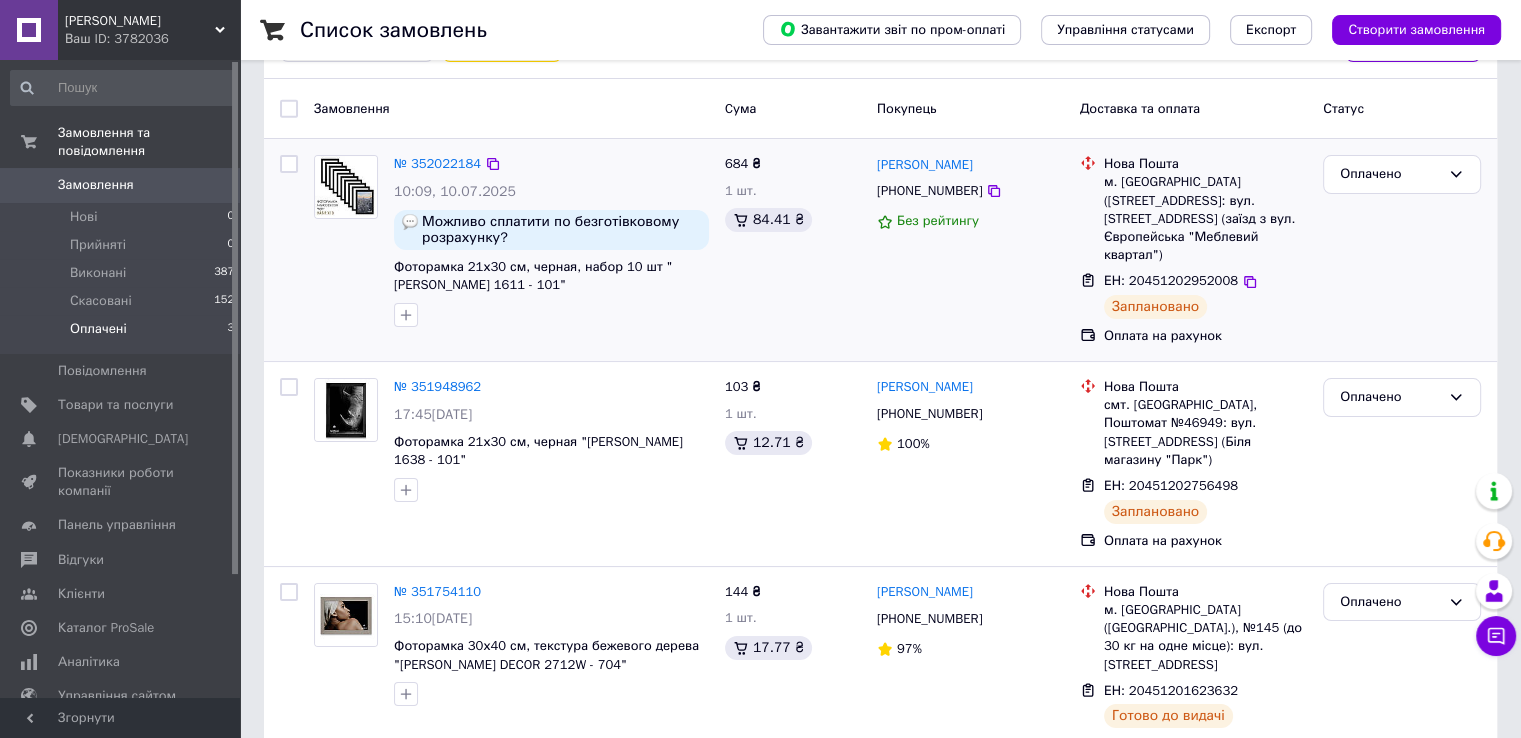 scroll, scrollTop: 0, scrollLeft: 0, axis: both 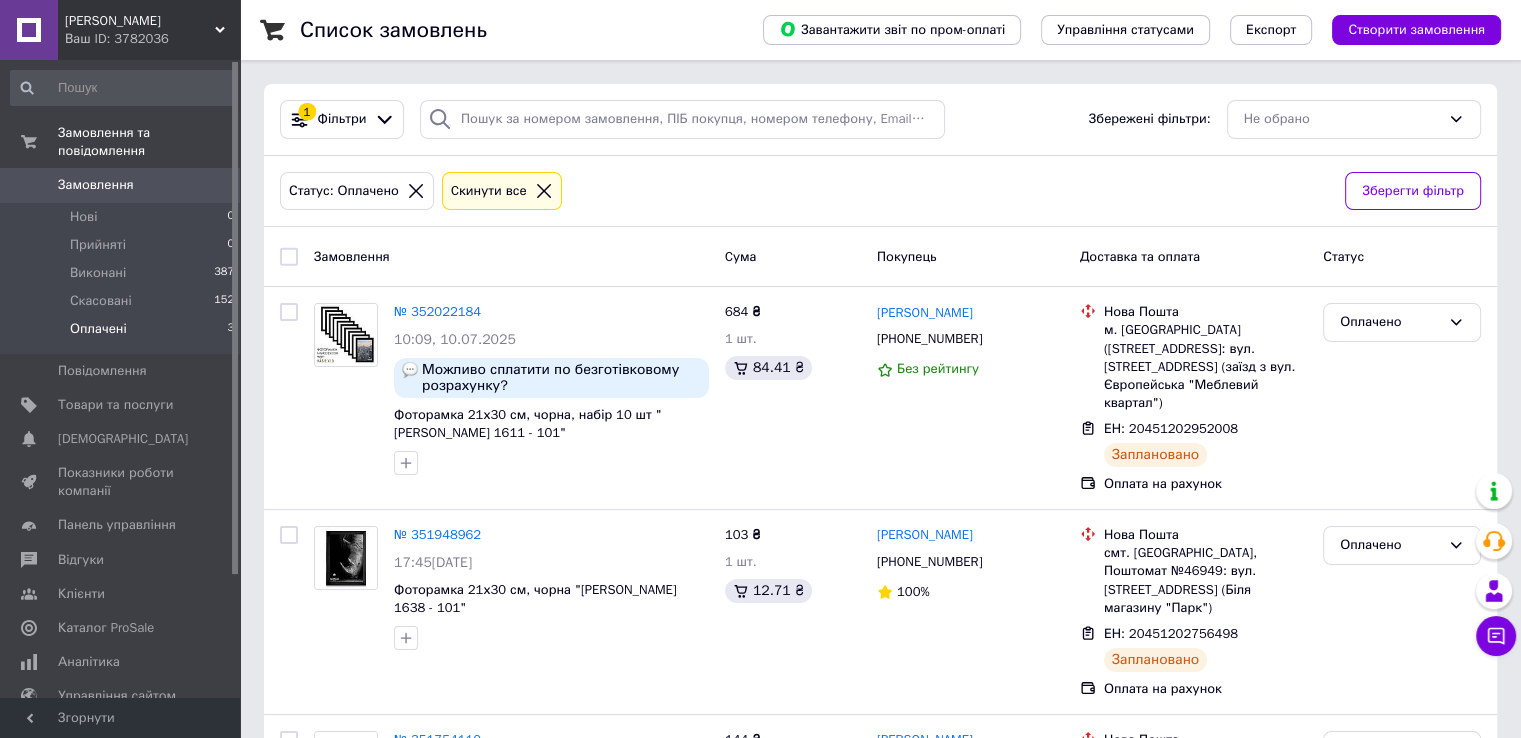 click on "Оплачені" at bounding box center (98, 329) 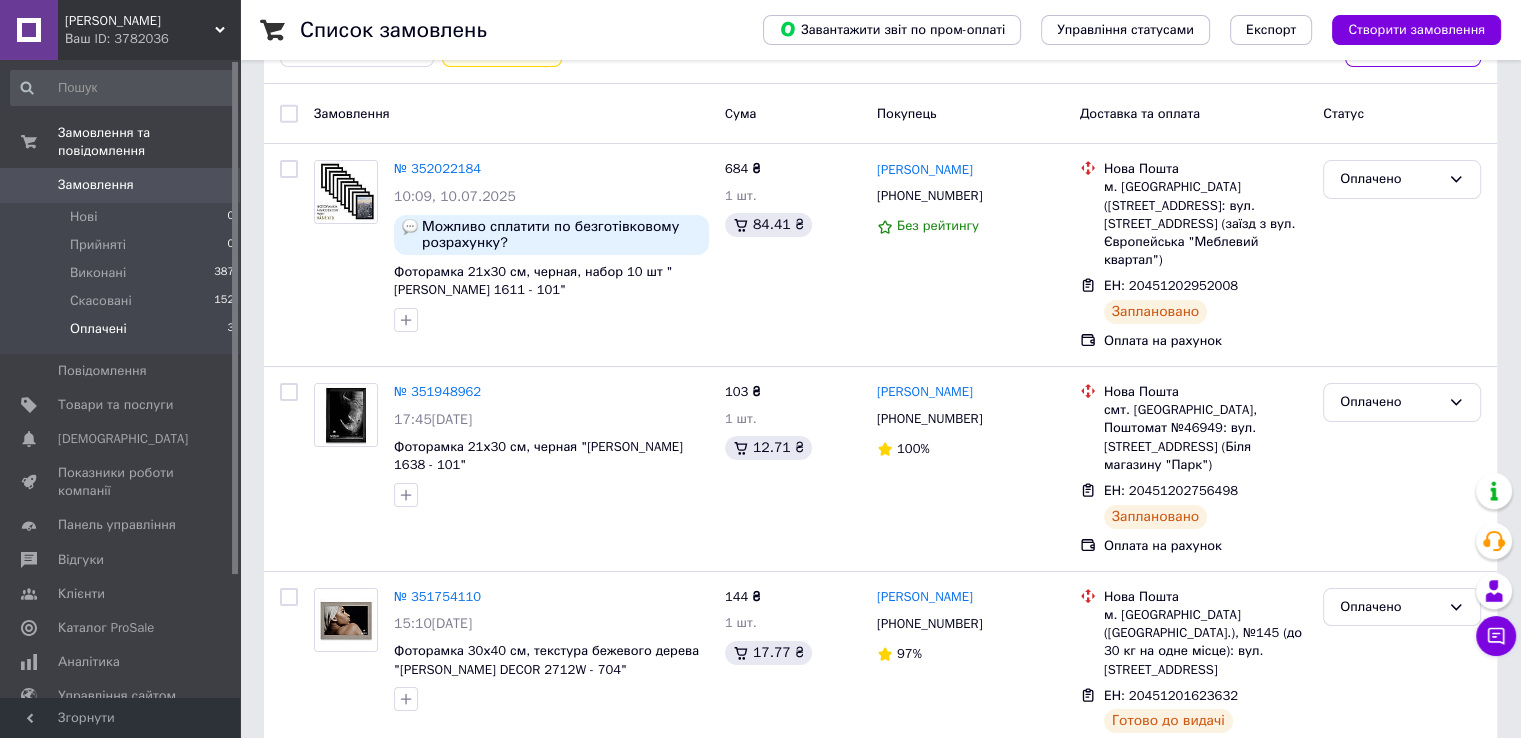 scroll, scrollTop: 0, scrollLeft: 0, axis: both 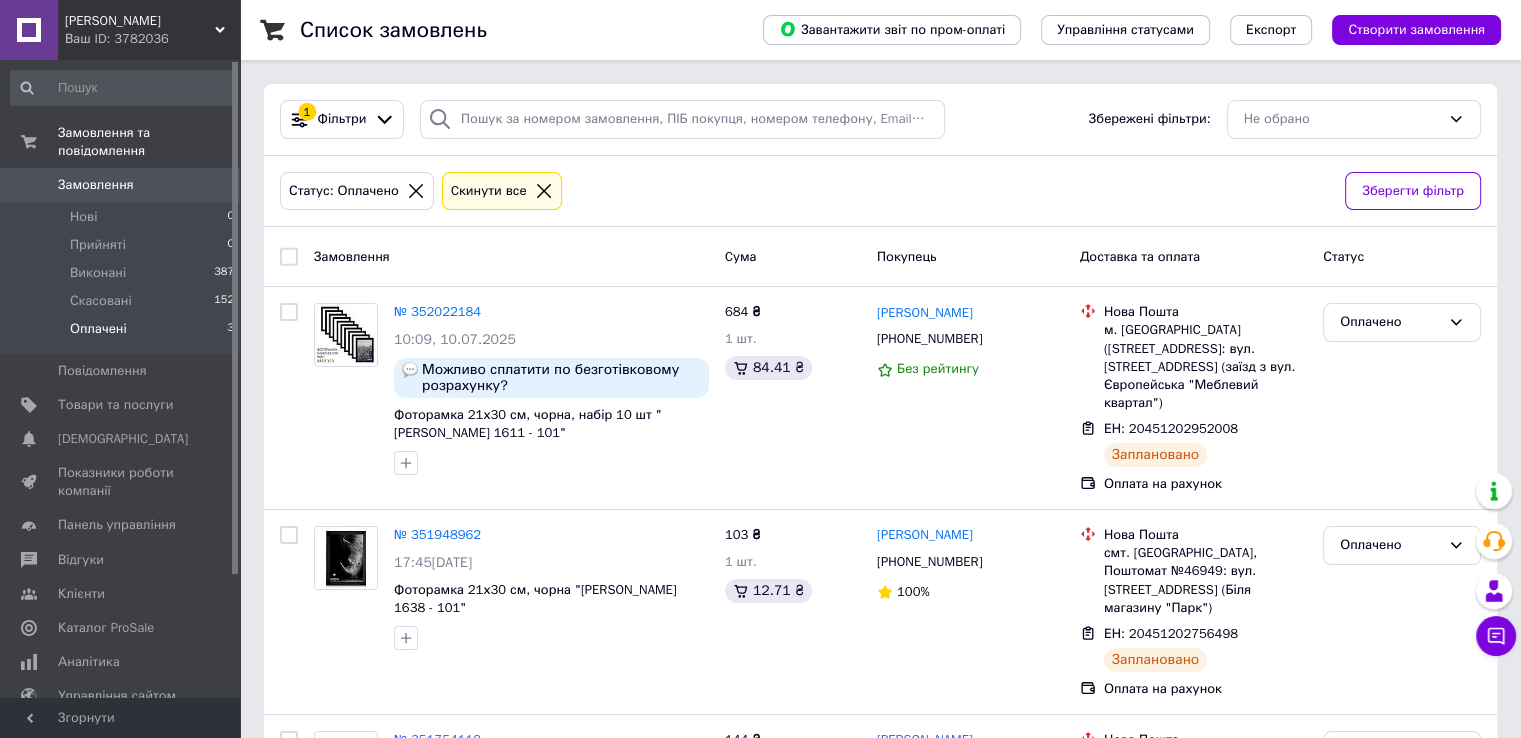 click on "Оплачені" at bounding box center (98, 329) 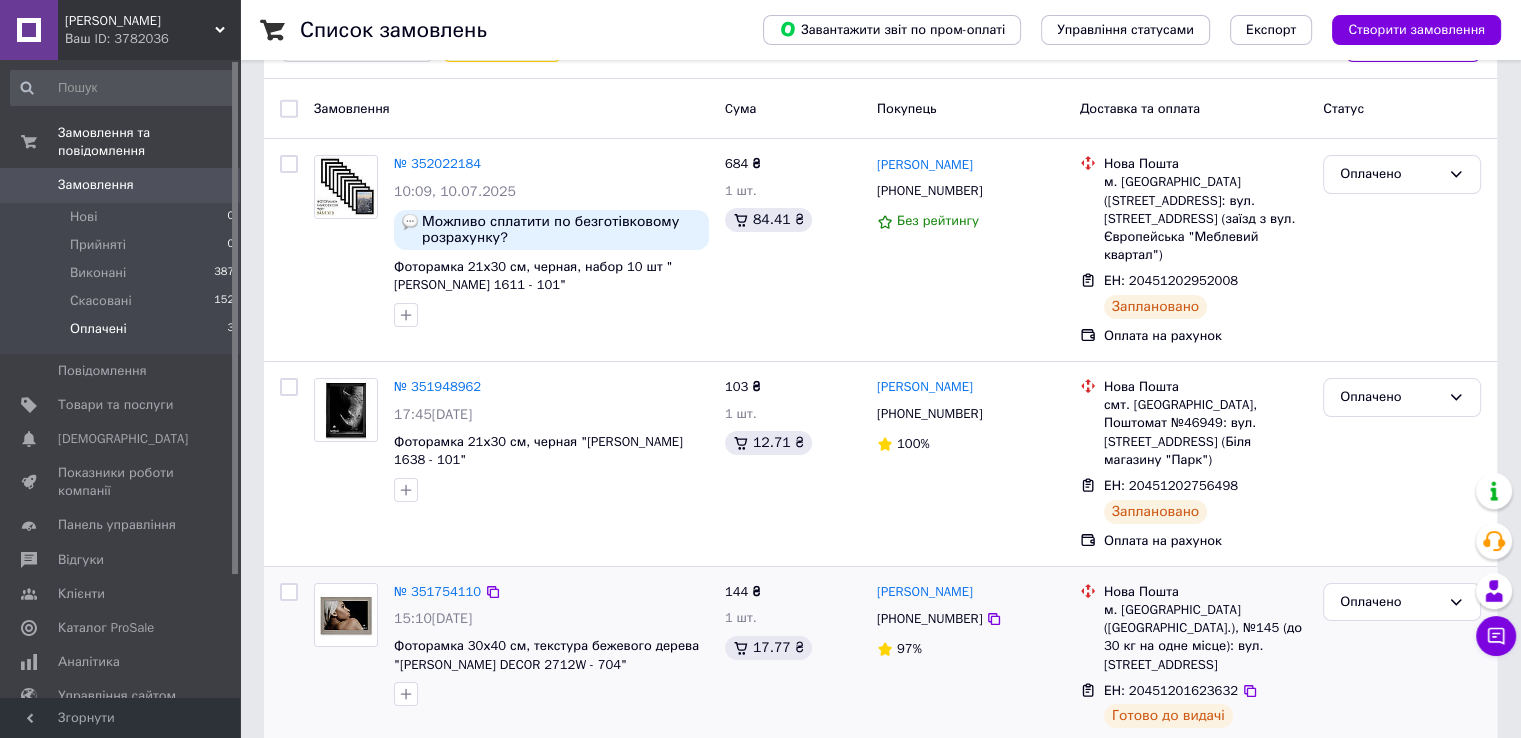 scroll, scrollTop: 0, scrollLeft: 0, axis: both 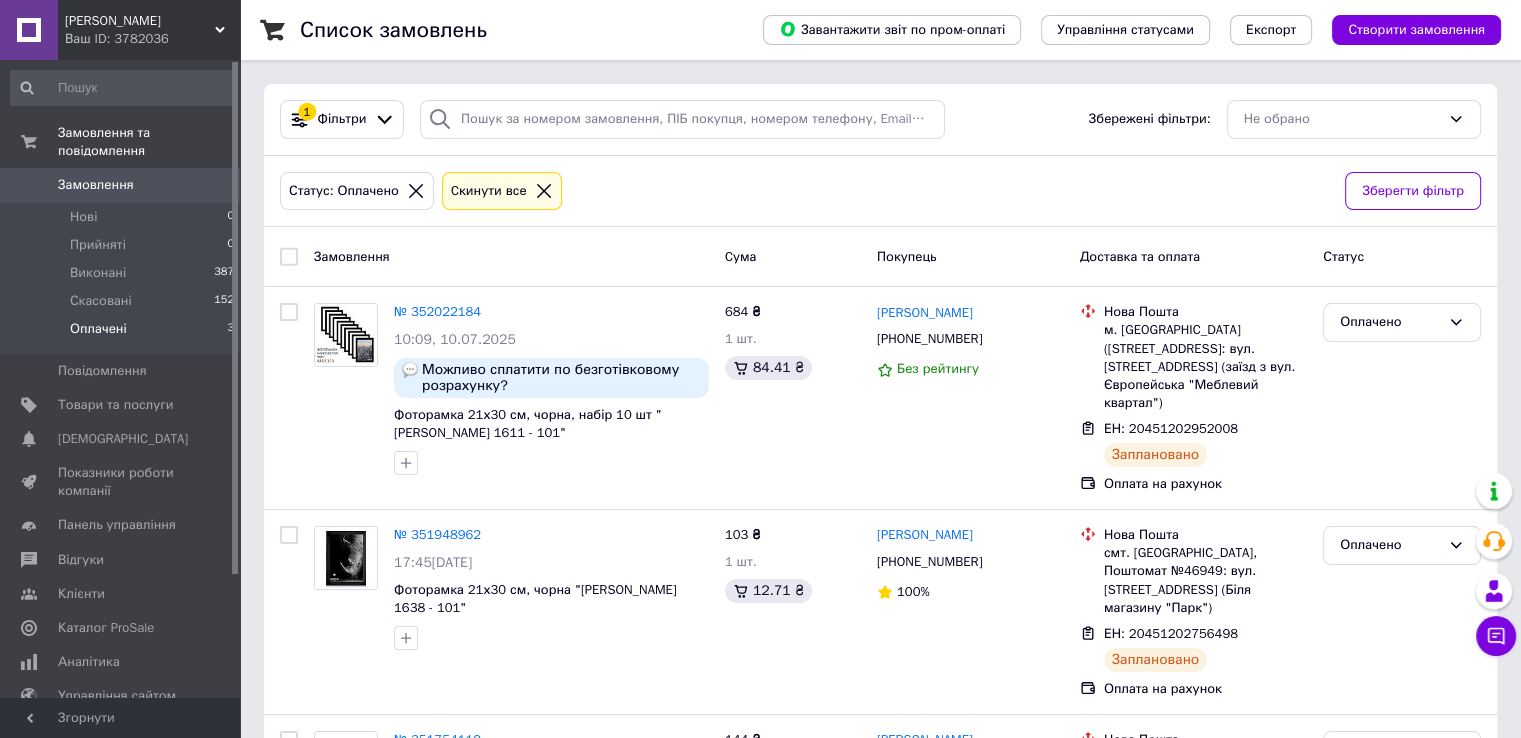 click on "Список замовлень   Завантажити звіт по пром-оплаті Управління статусами Експорт Створити замовлення 1 Фільтри Збережені фільтри: Не обрано Статус: Оплачено Cкинути все Зберегти фільтр Замовлення Cума Покупець Доставка та оплата Статус № 352022184 10:09, 10.07.2025 Можливо сплатити по безготівковому розрахунку?  Фоторамка 21х30 см, чорна, набір 10 шт "MARCO DECOR 1611 - 101" 684 ₴ 1 шт. 84.41 ₴ Аліна Сулим +380955021550 Без рейтингу Нова Пошта м. Полтава (Полтавська обл.), №1: вул. Ветеринарна, 22 (заїзд з вул. Європейська "Меблевий квартал") ЕН: 20451202952008 Заплановано Оплата на рахунок Оплачено 103 ₴" at bounding box center (880, 471) 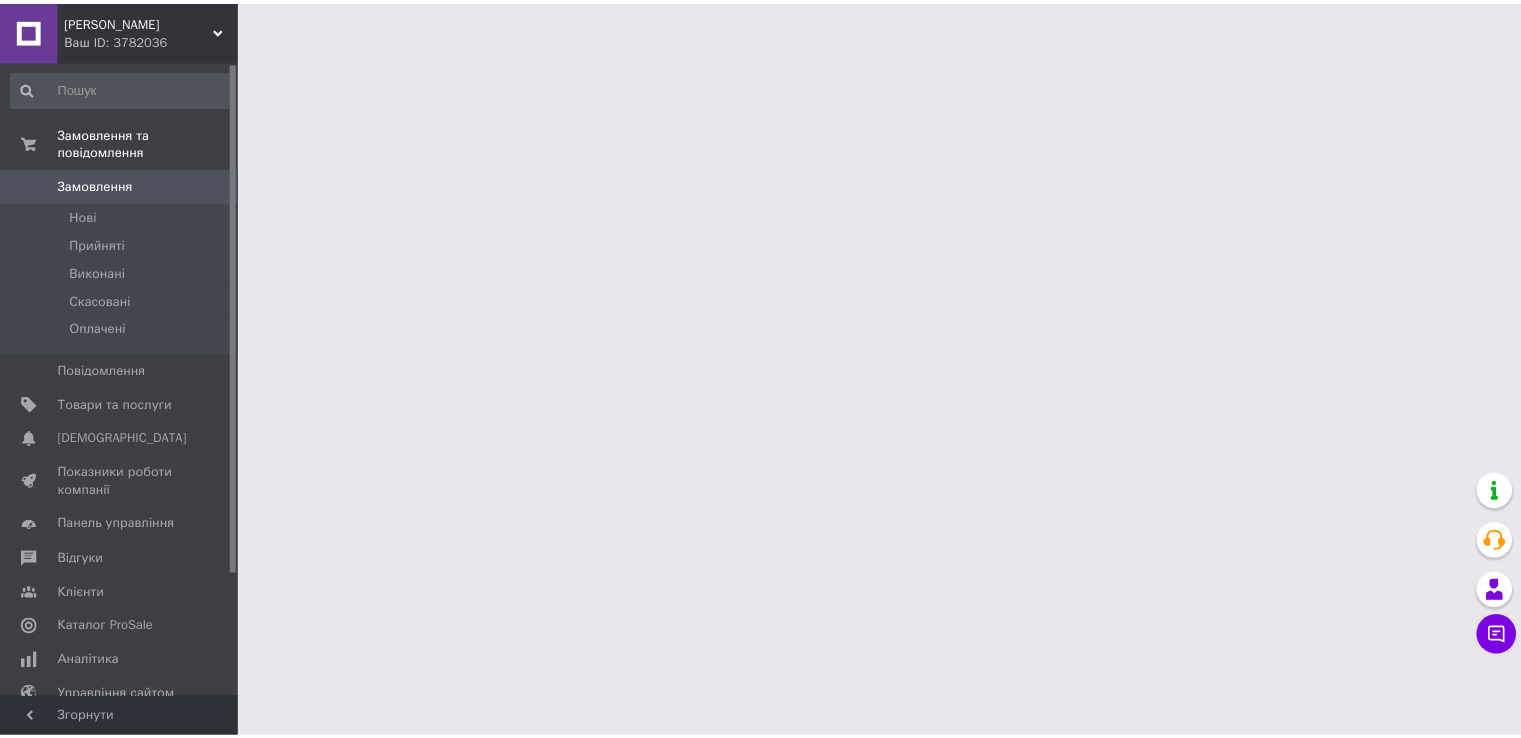 scroll, scrollTop: 0, scrollLeft: 0, axis: both 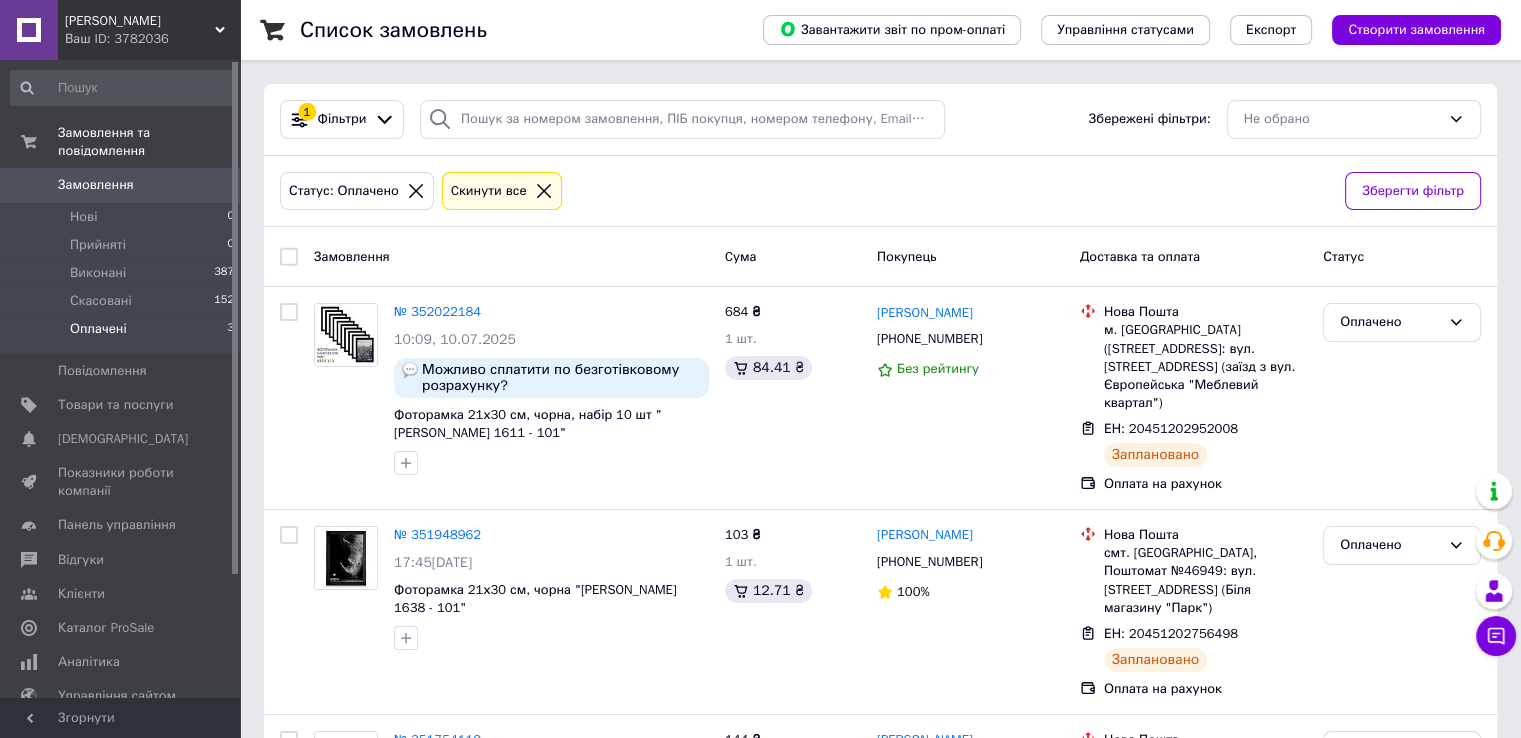 click on "Оплачені" at bounding box center [98, 329] 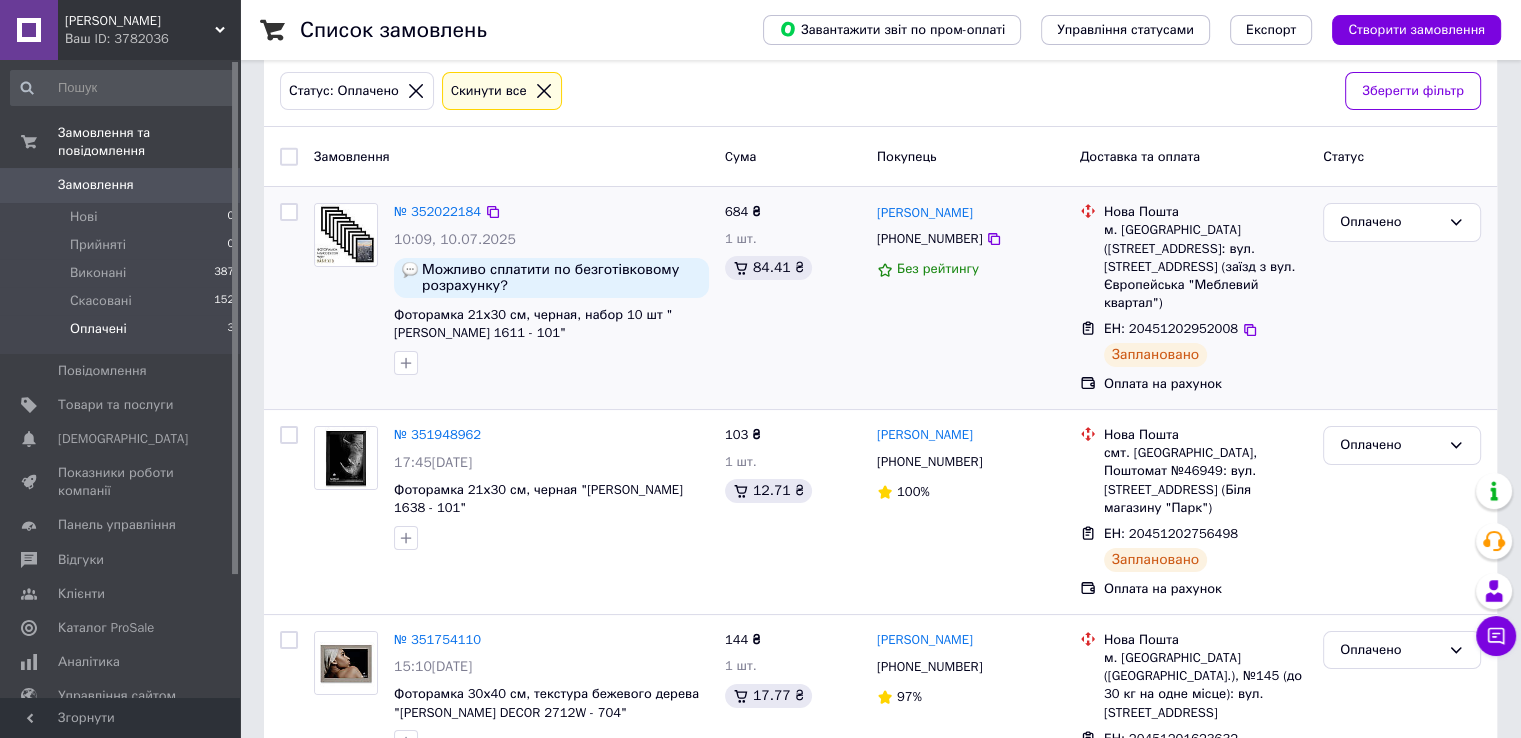 scroll, scrollTop: 148, scrollLeft: 0, axis: vertical 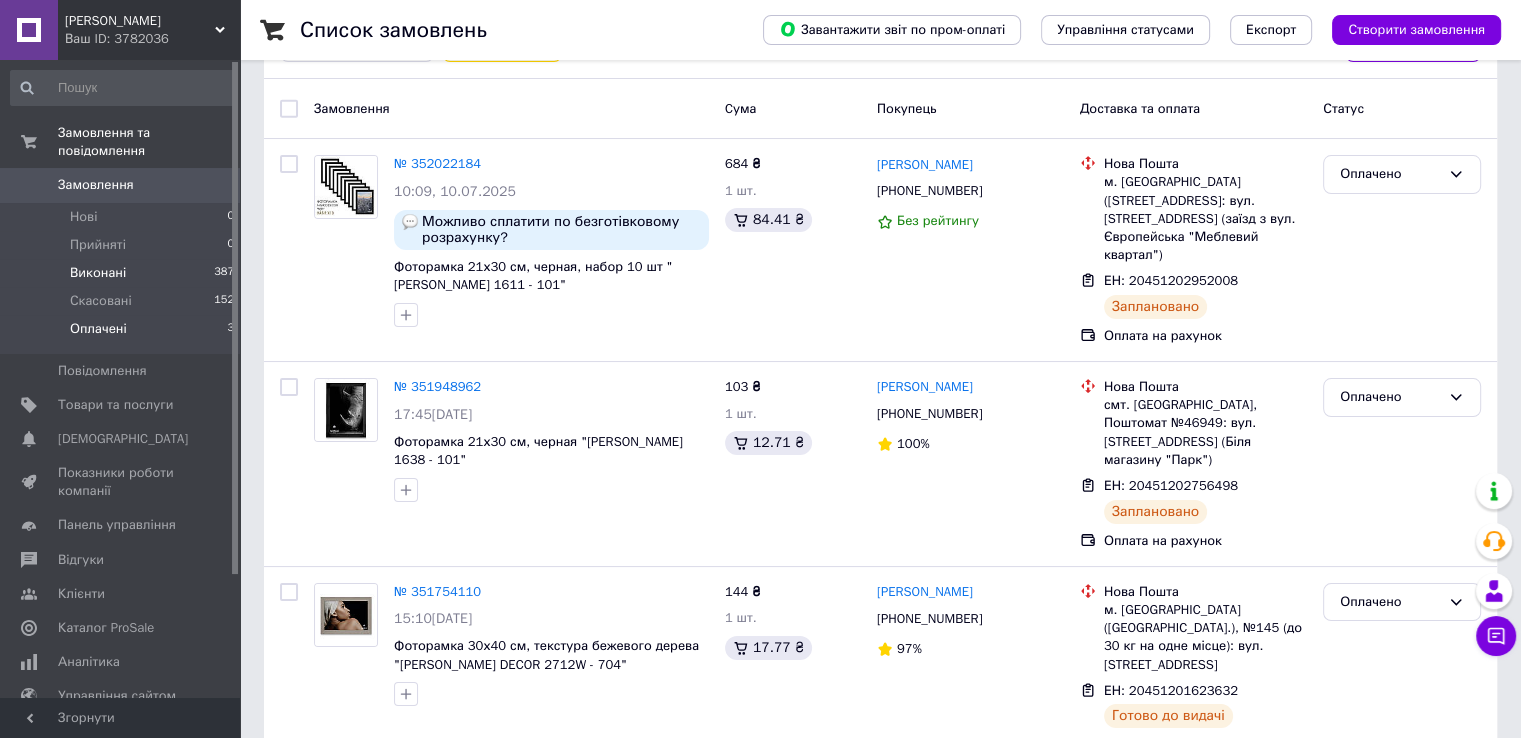 click on "Виконані" at bounding box center [98, 273] 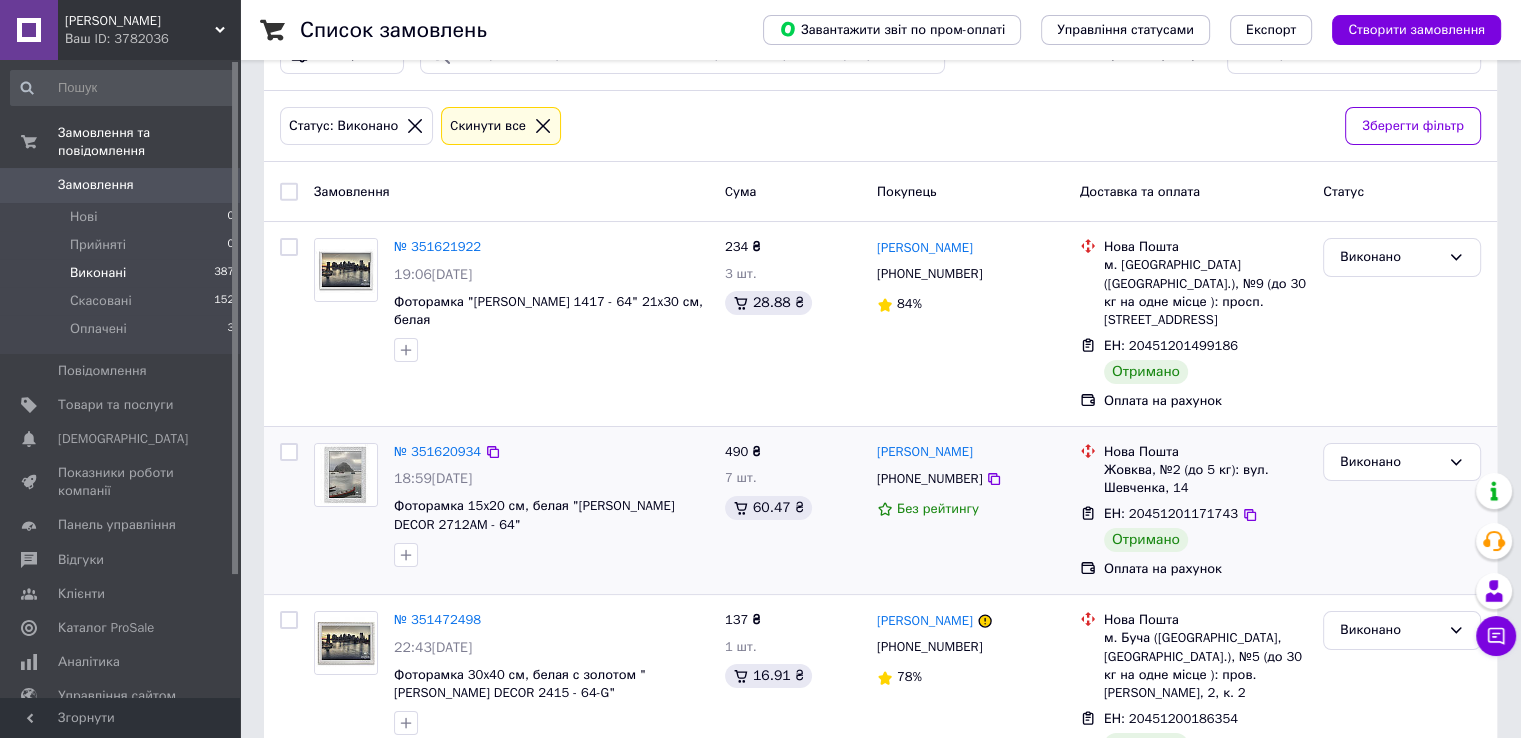 scroll, scrollTop: 100, scrollLeft: 0, axis: vertical 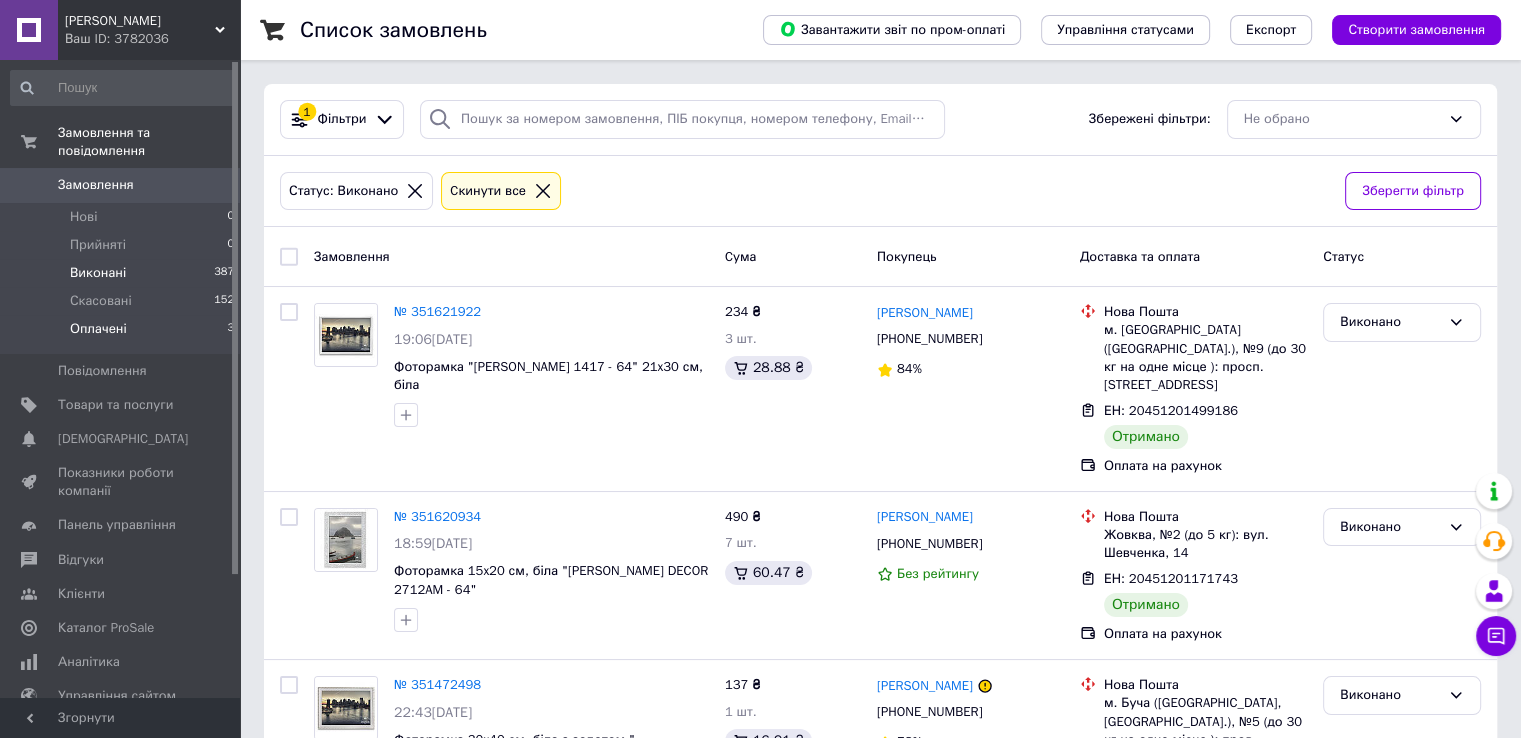 click on "Оплачені" at bounding box center [98, 329] 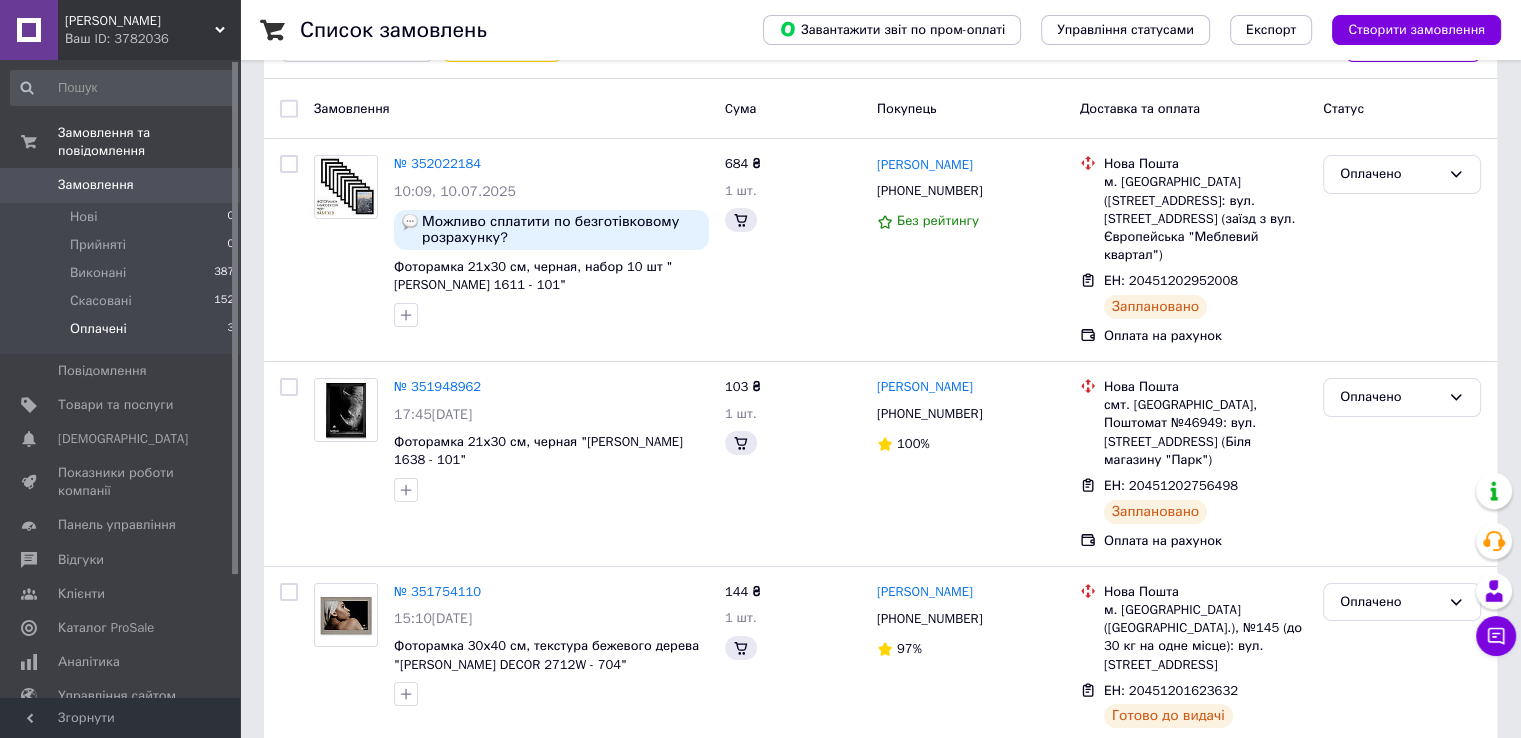 scroll, scrollTop: 0, scrollLeft: 0, axis: both 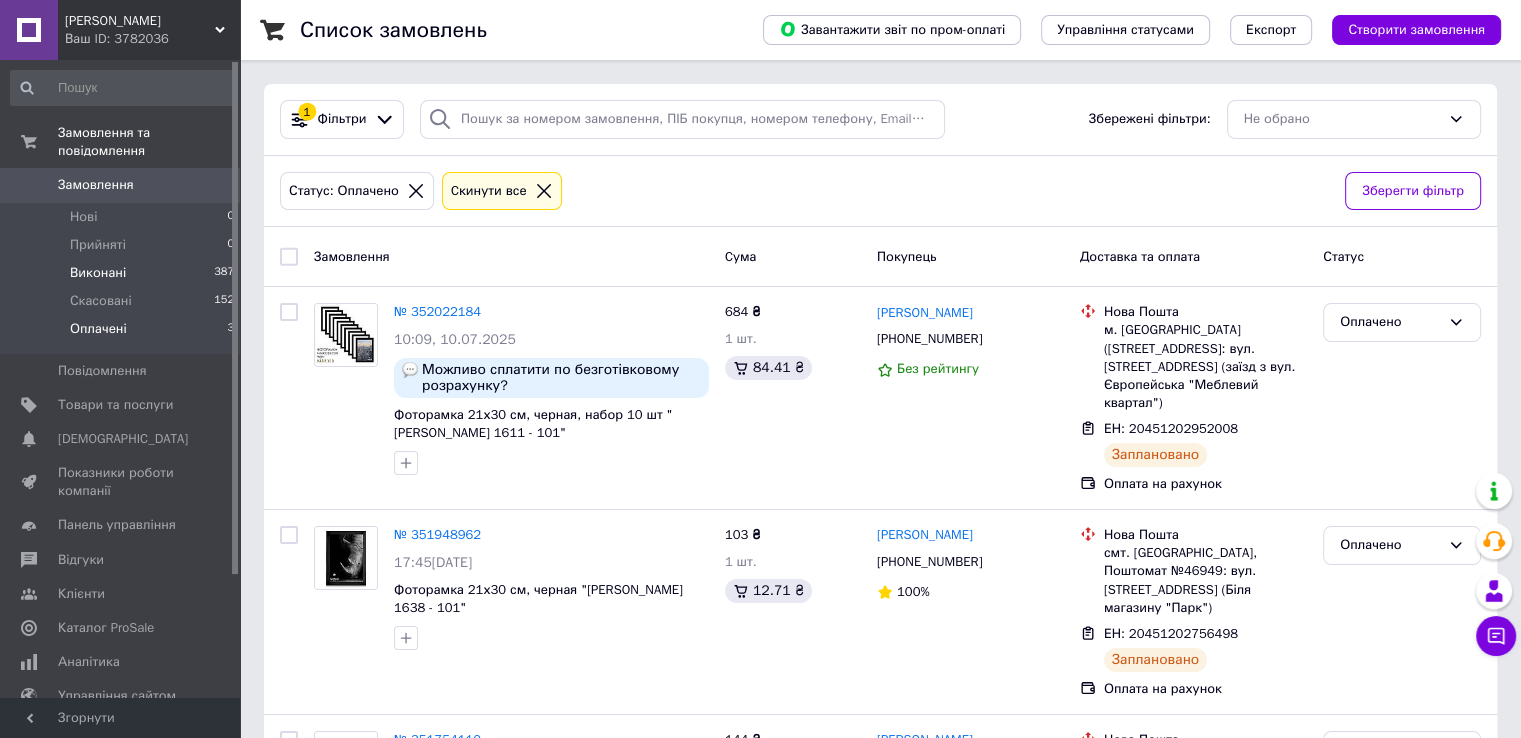 click on "Виконані" at bounding box center (98, 273) 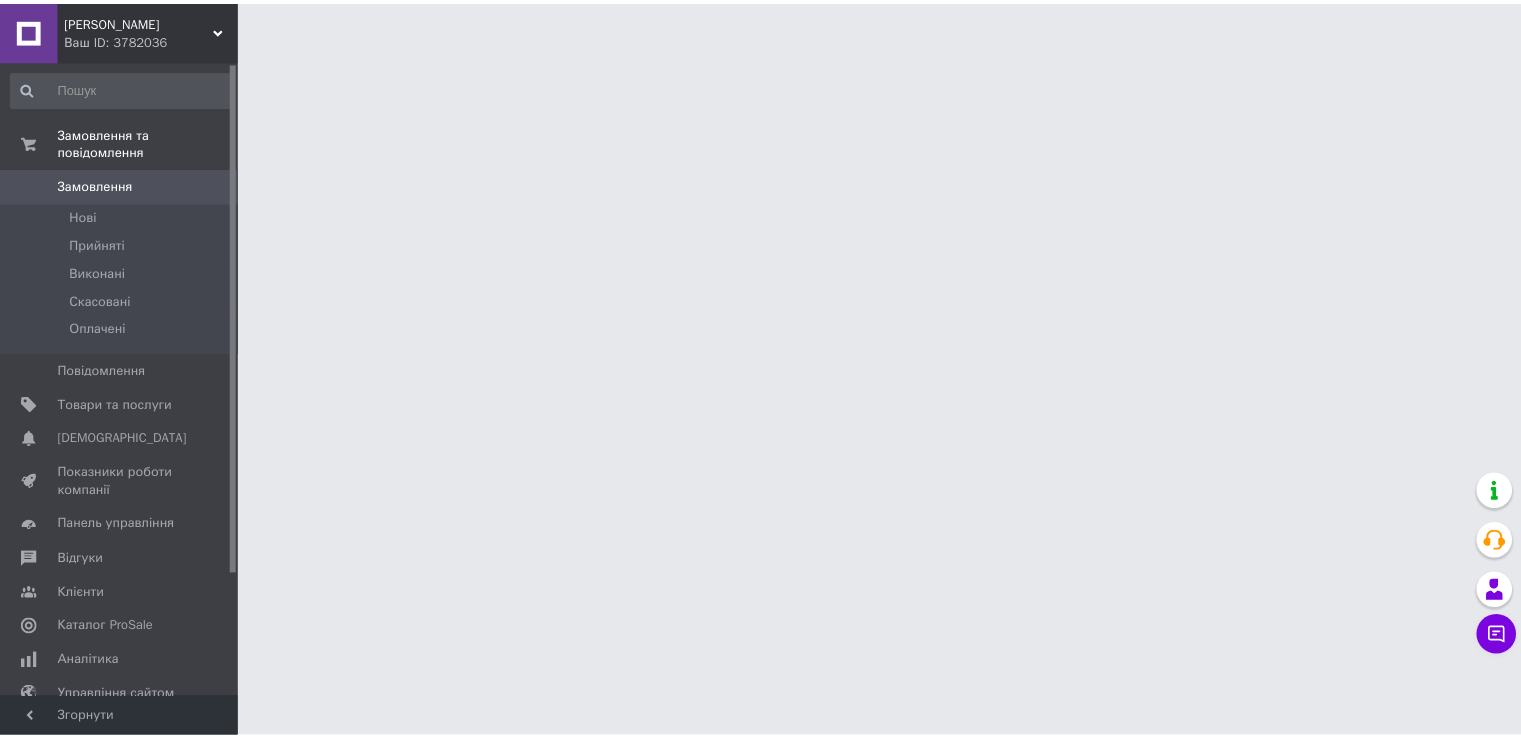 scroll, scrollTop: 0, scrollLeft: 0, axis: both 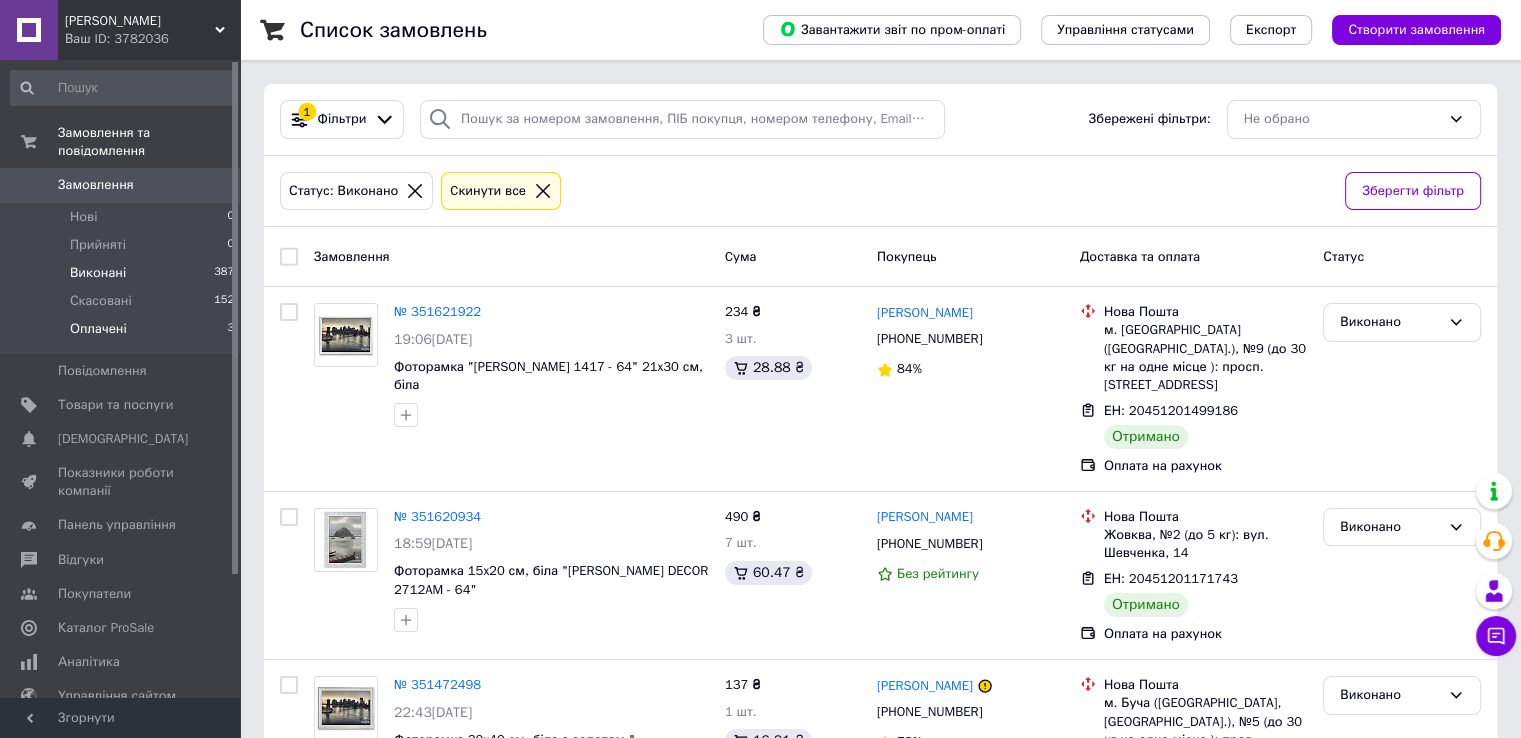 click on "Оплачені" at bounding box center [98, 329] 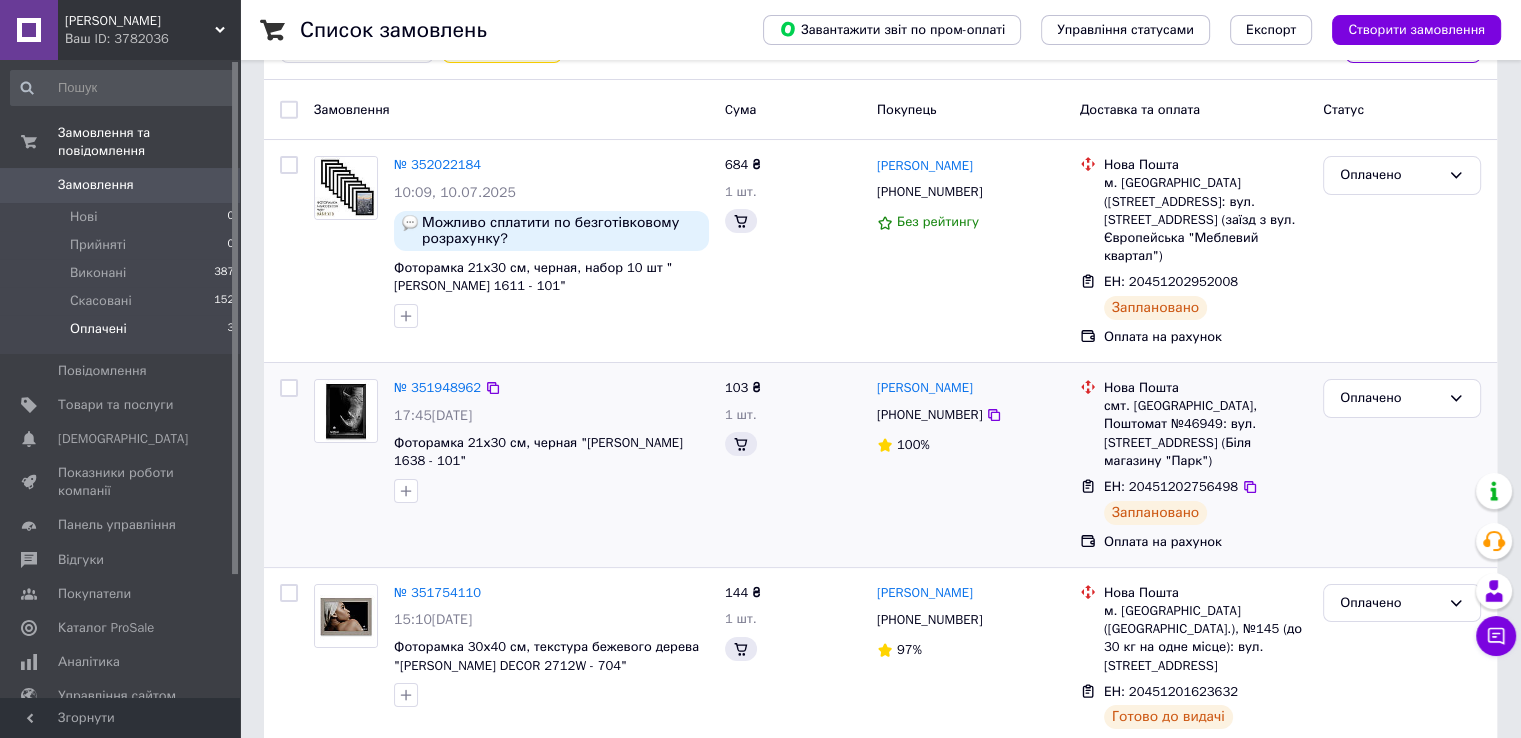 scroll, scrollTop: 148, scrollLeft: 0, axis: vertical 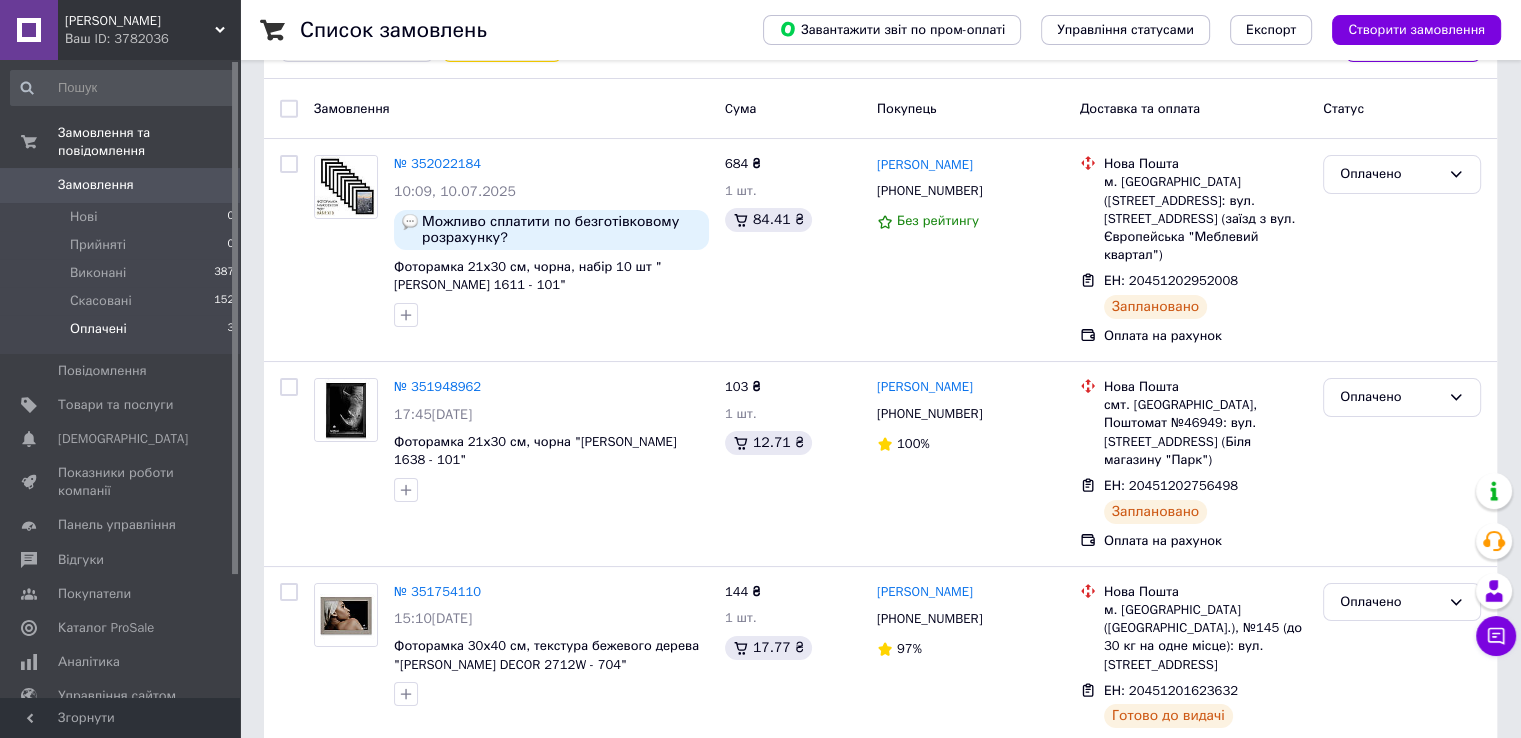 click on "Оплачені" at bounding box center [98, 329] 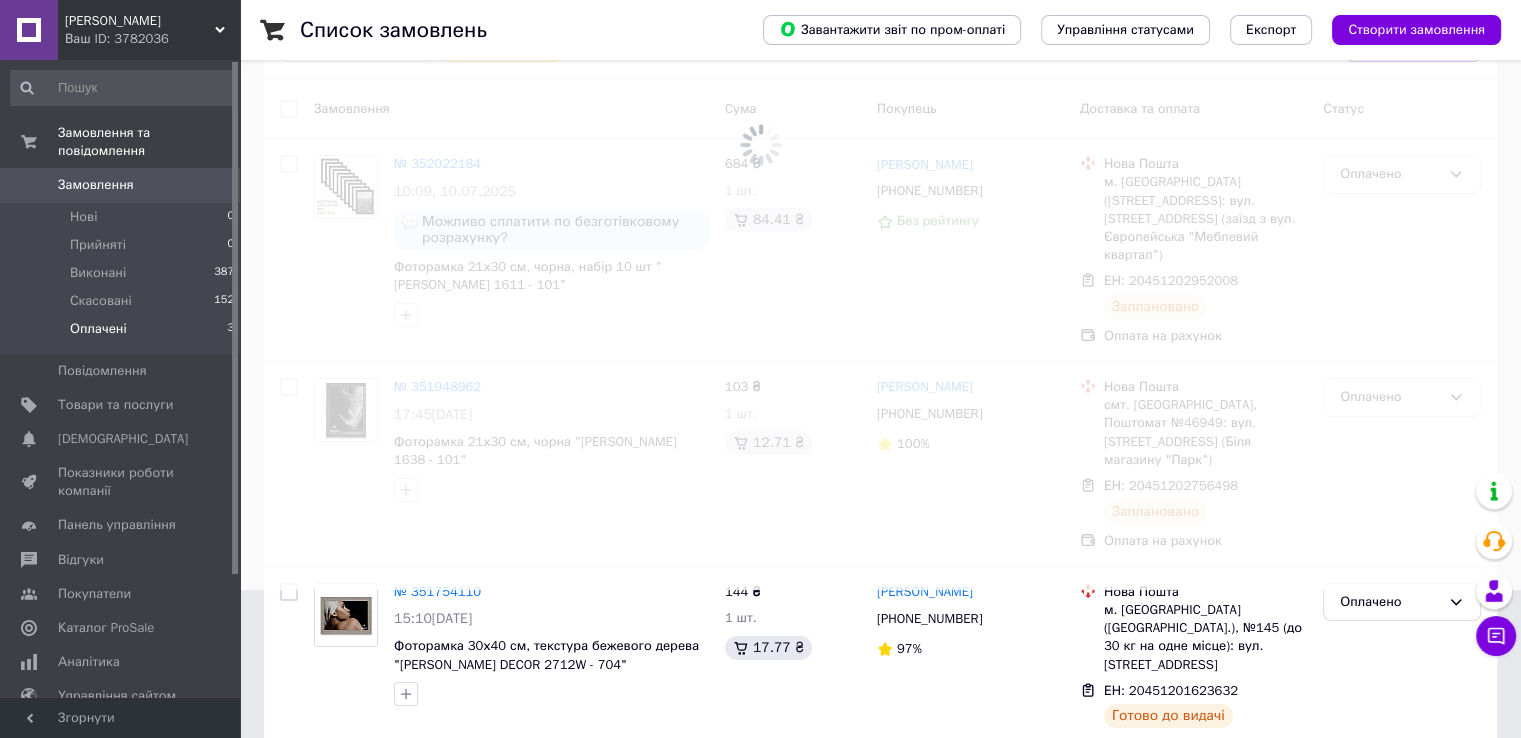 scroll, scrollTop: 0, scrollLeft: 0, axis: both 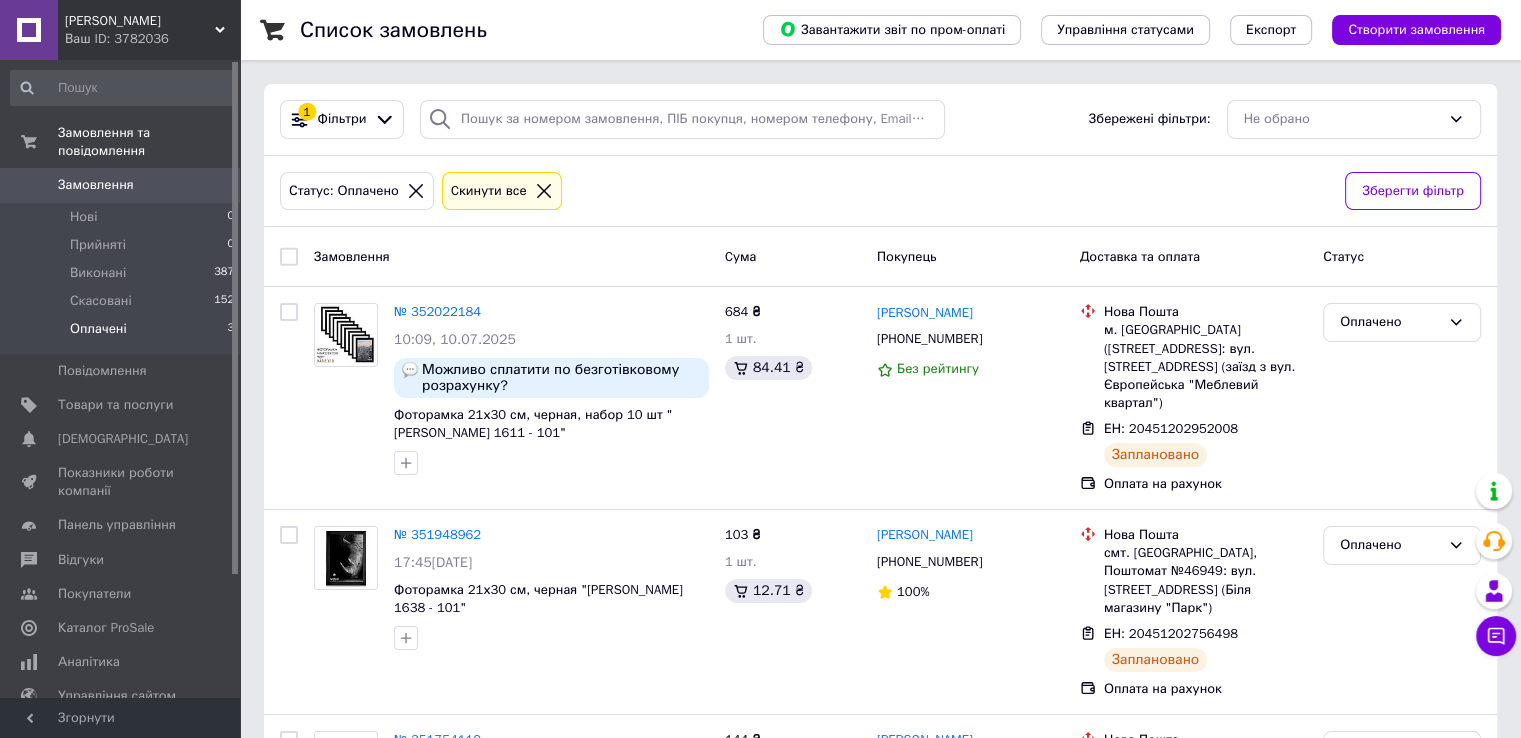 click on "Список замовлень   Завантажити звіт по пром-оплаті Управління статусами Експорт Створити замовлення 1 Фільтри Збережені фільтри: Не обрано Статус: Оплачено Cкинути все Зберегти фільтр Замовлення Cума Покупець Доставка та оплата Статус № 352022184 10:09, 10.07.2025 Можливо сплатити по безготівковому розрахунку?  Фоторамка  21х30 см, черная, набор 10 шт "MARCO DECOR 1611 - 101" 684 ₴ 1 шт. 84.41 ₴ Аліна Сулим +380955021550 Без рейтингу Нова Пошта м. Полтава (Полтавська обл.), №1: вул. Ветеринарна, 22 (заїзд з вул. Європейська "Меблевий квартал") ЕН: 20451202952008 Заплановано Оплата на рахунок Оплачено 100%" at bounding box center (880, 471) 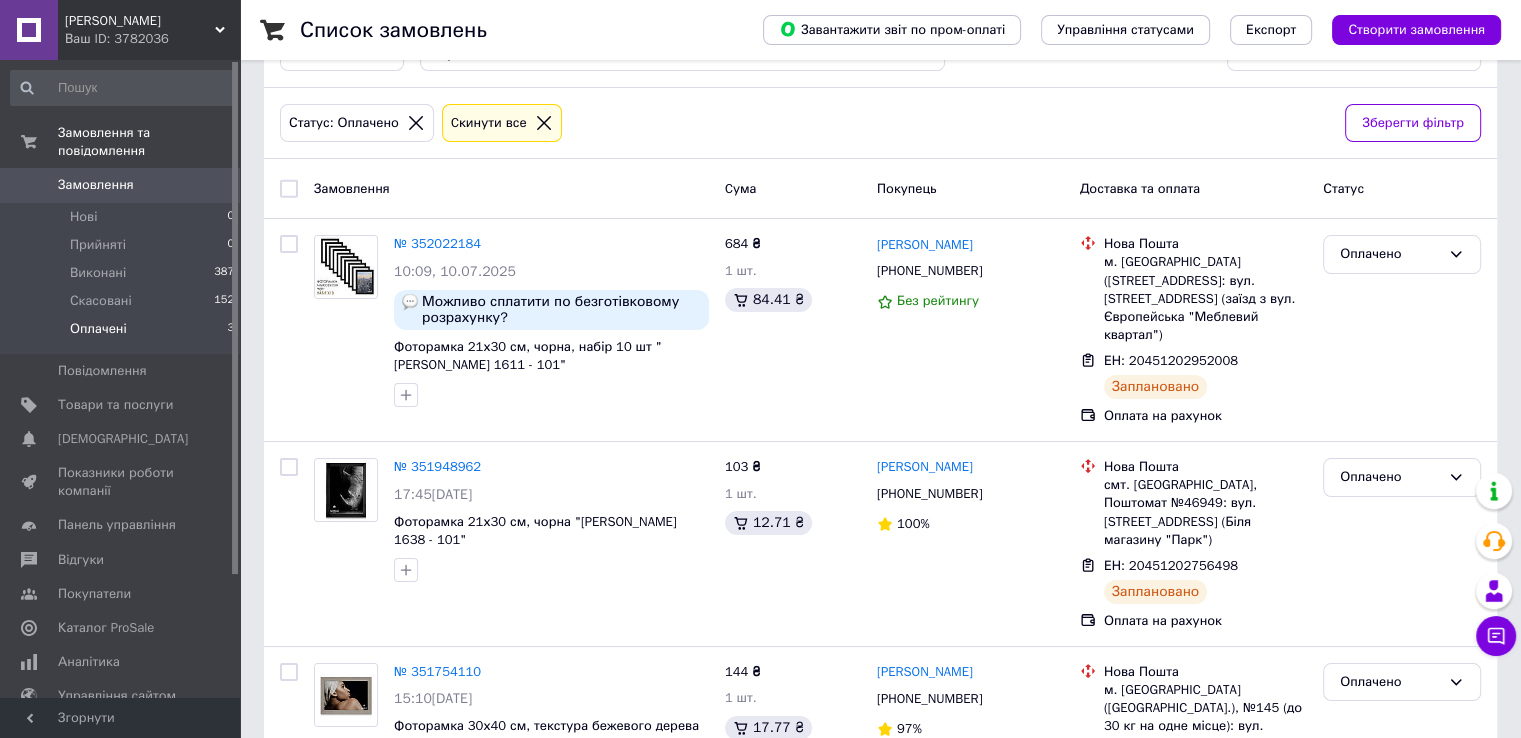 scroll, scrollTop: 148, scrollLeft: 0, axis: vertical 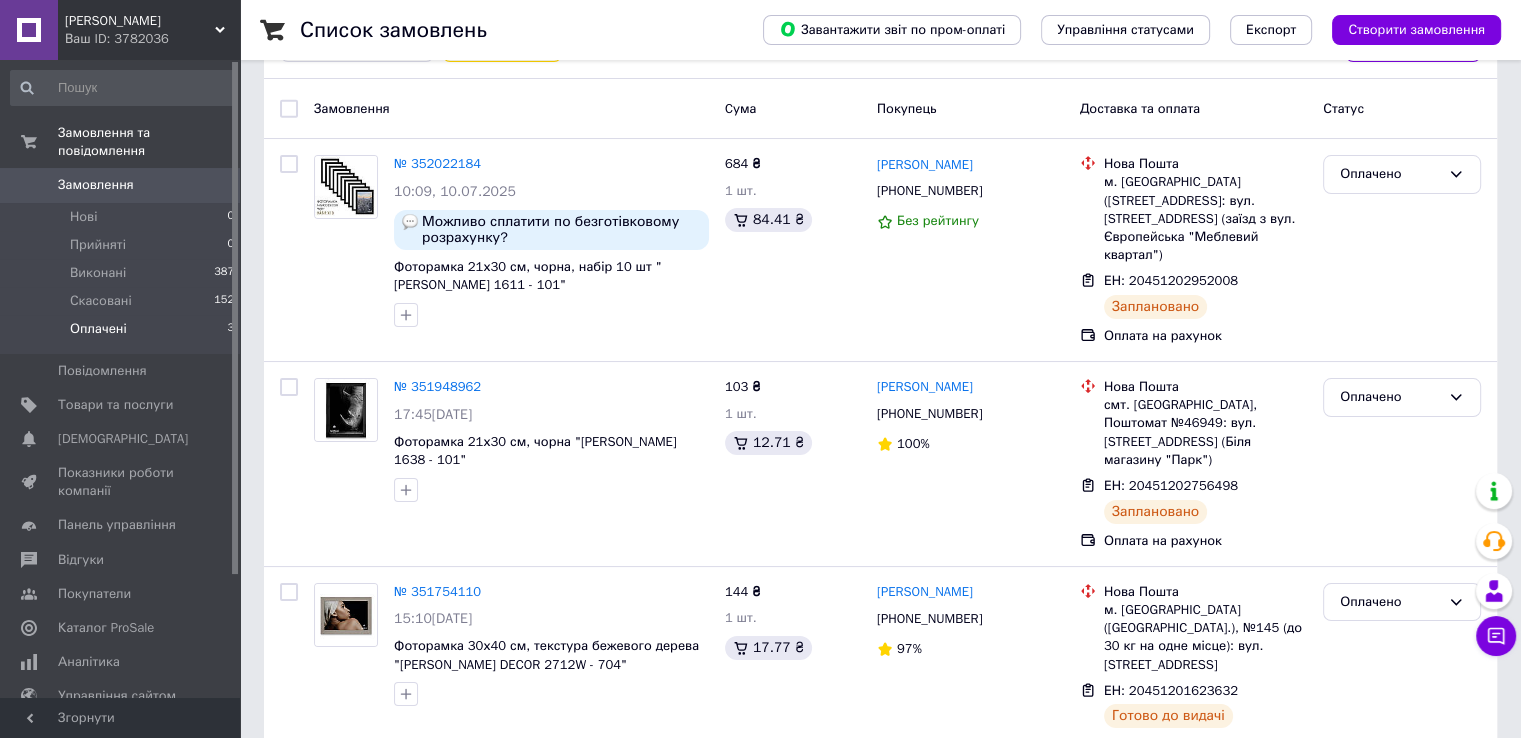 click on "Оплачені" at bounding box center (98, 329) 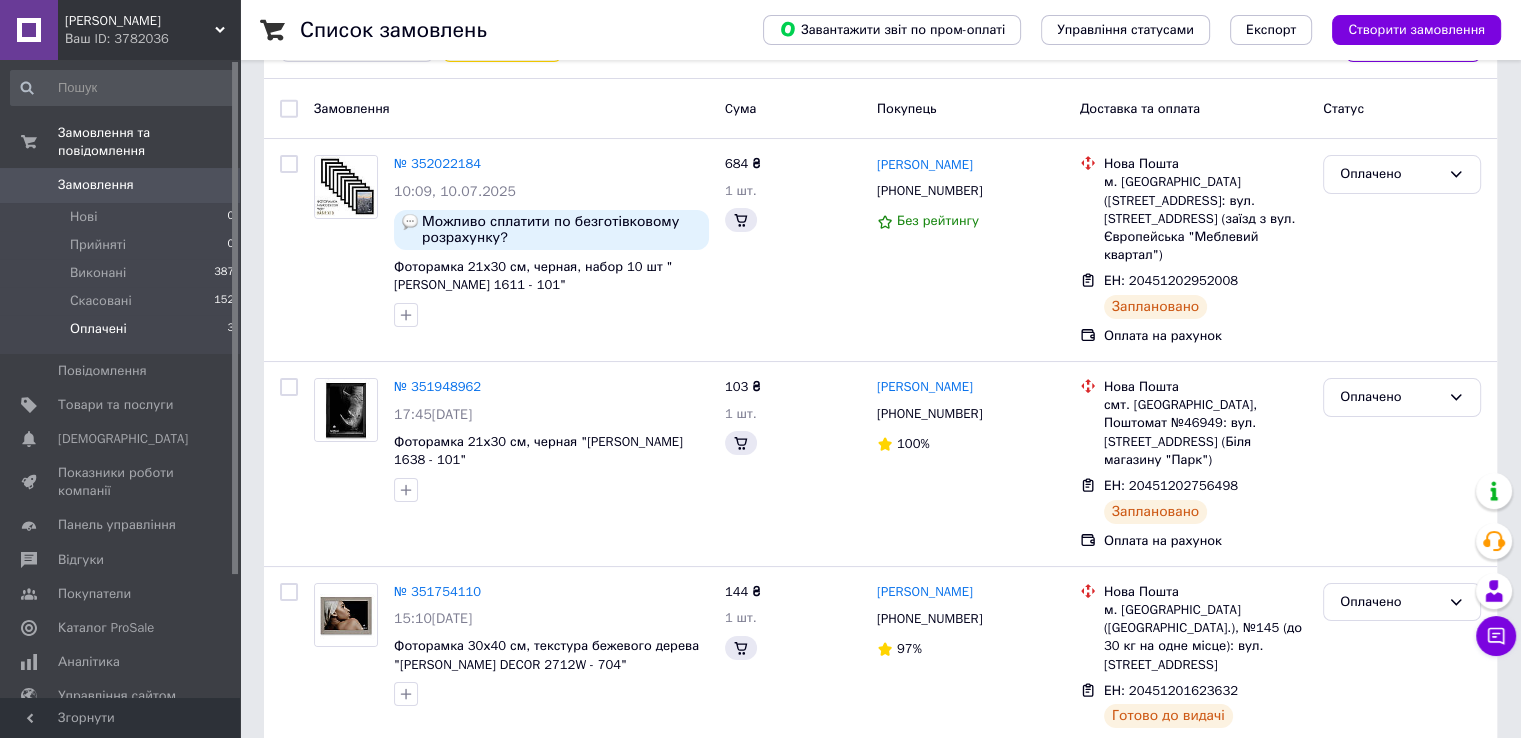 scroll, scrollTop: 0, scrollLeft: 0, axis: both 